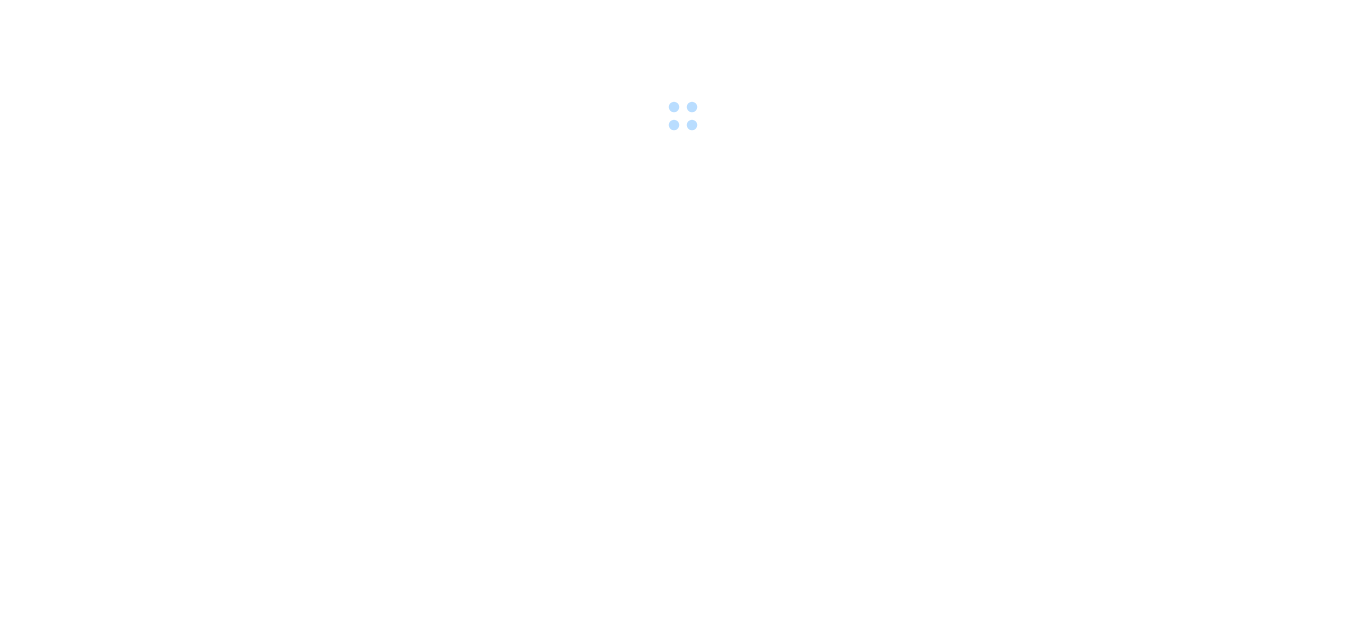 scroll, scrollTop: 0, scrollLeft: 0, axis: both 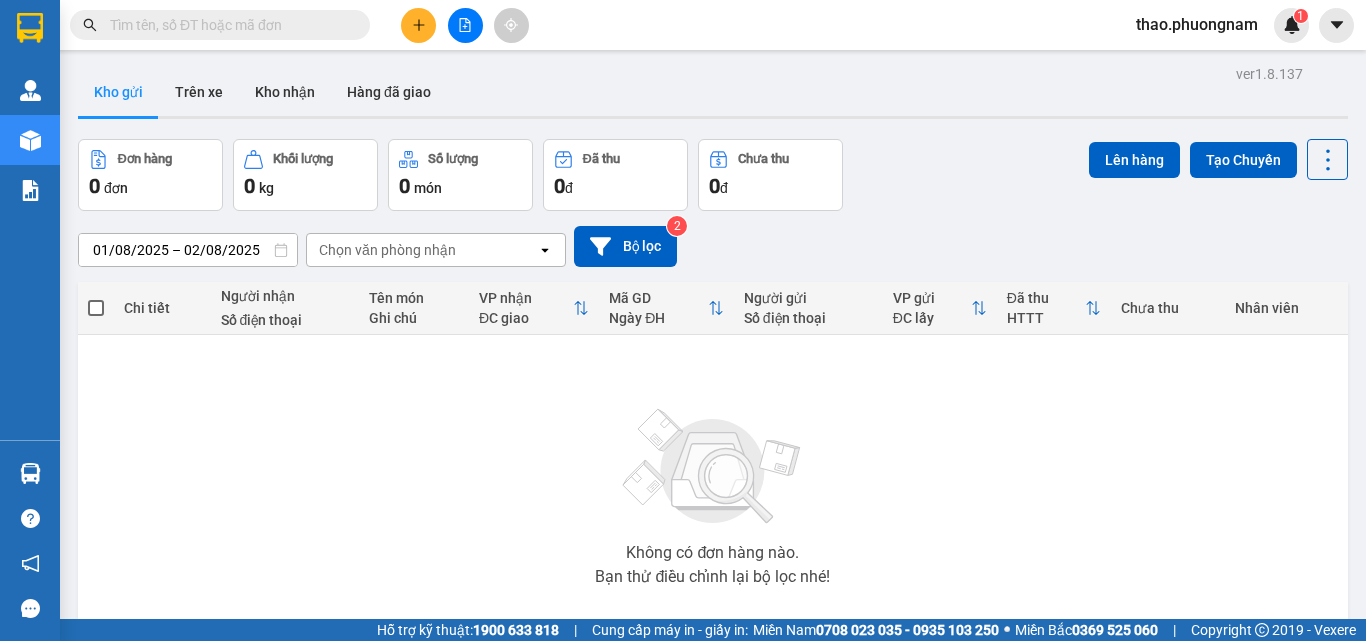 click at bounding box center (228, 25) 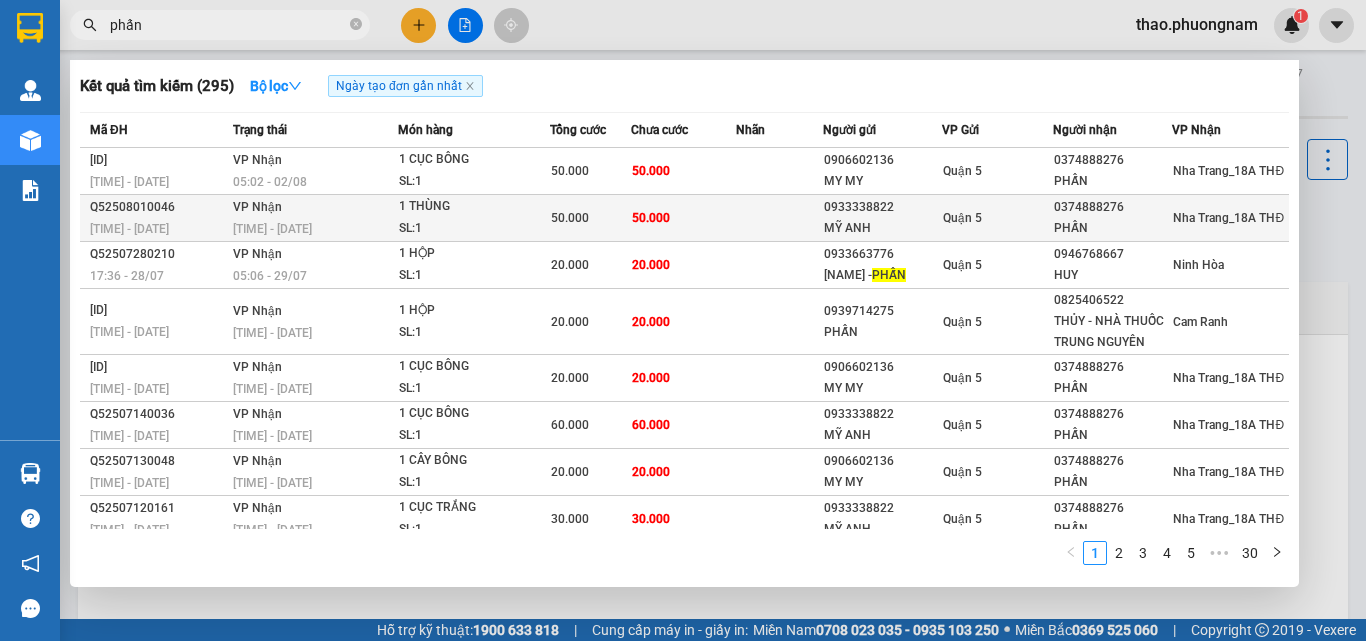type on "phấn" 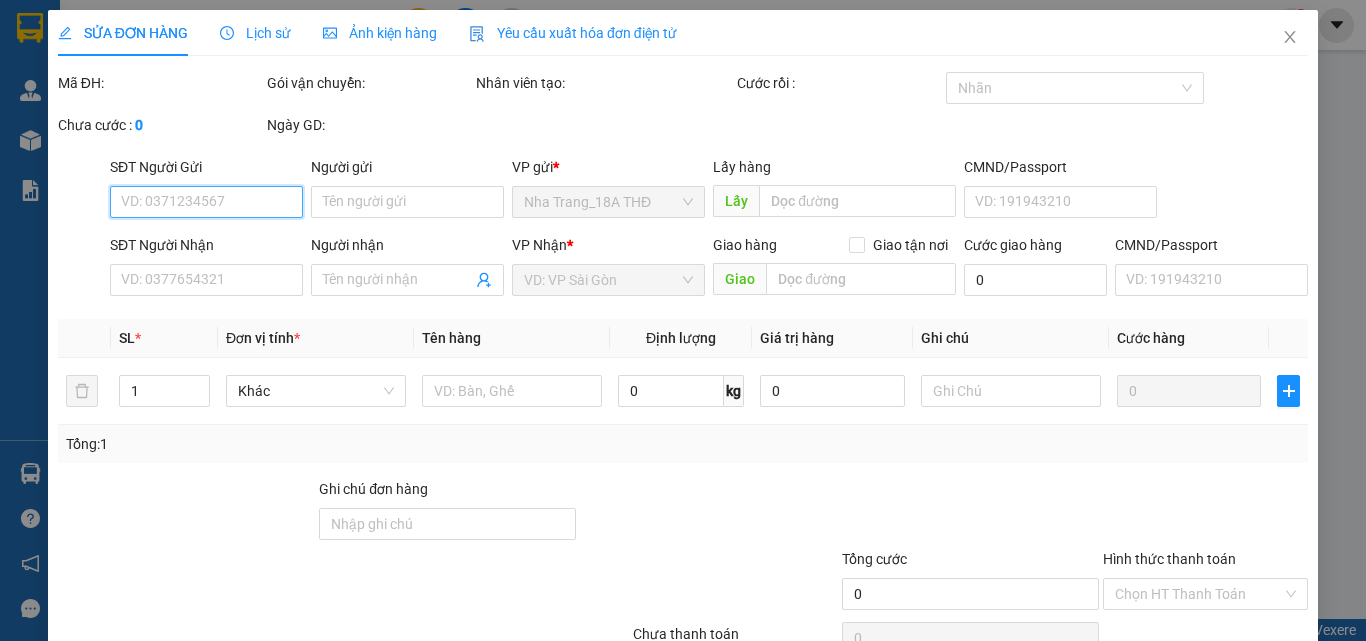 type on "0933338822" 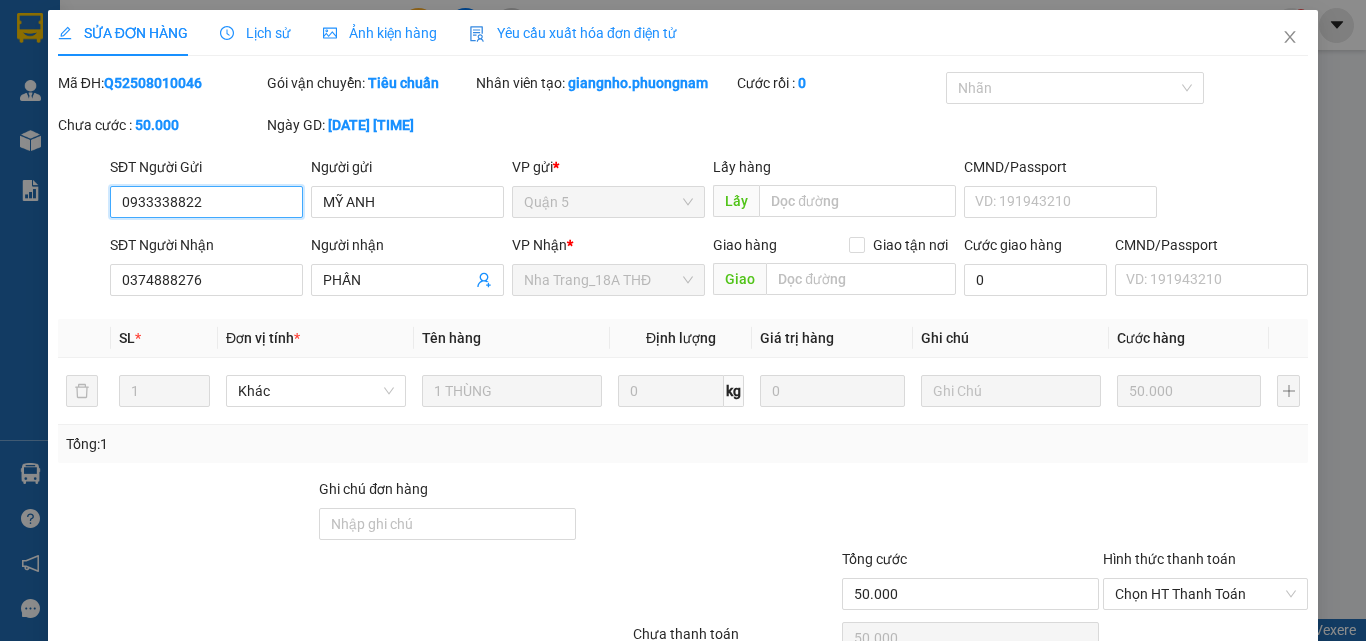 scroll, scrollTop: 103, scrollLeft: 0, axis: vertical 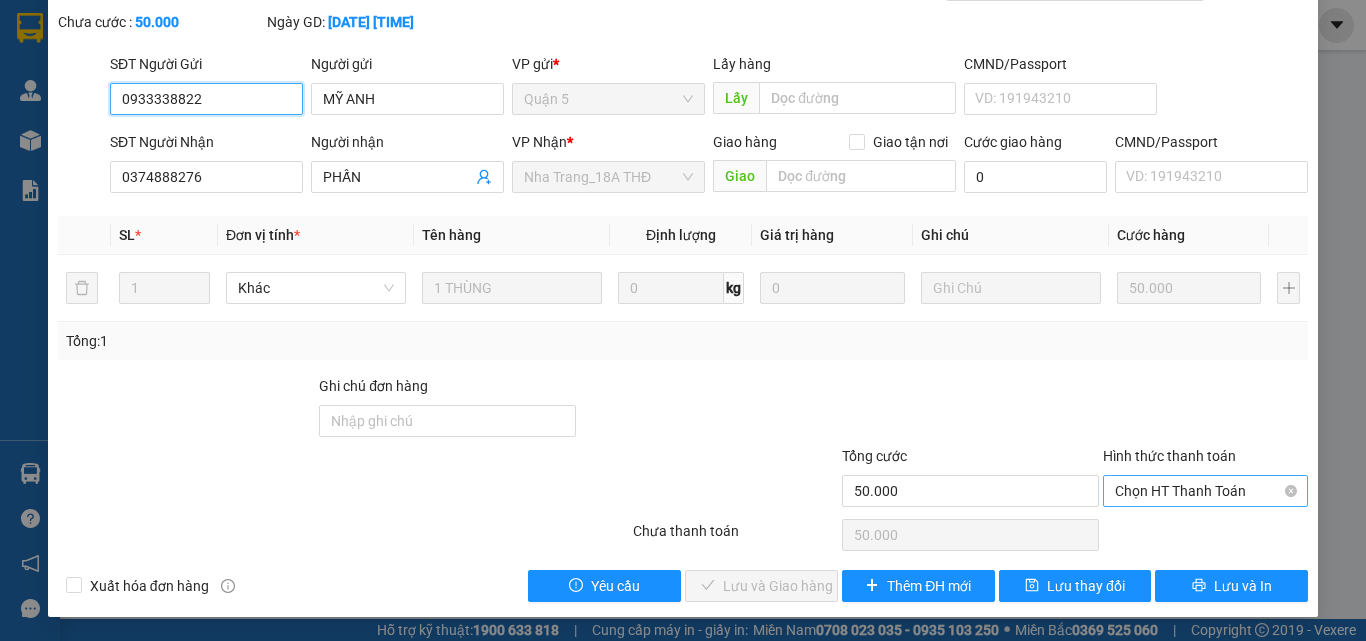 click on "Chọn HT Thanh Toán" at bounding box center (1205, 491) 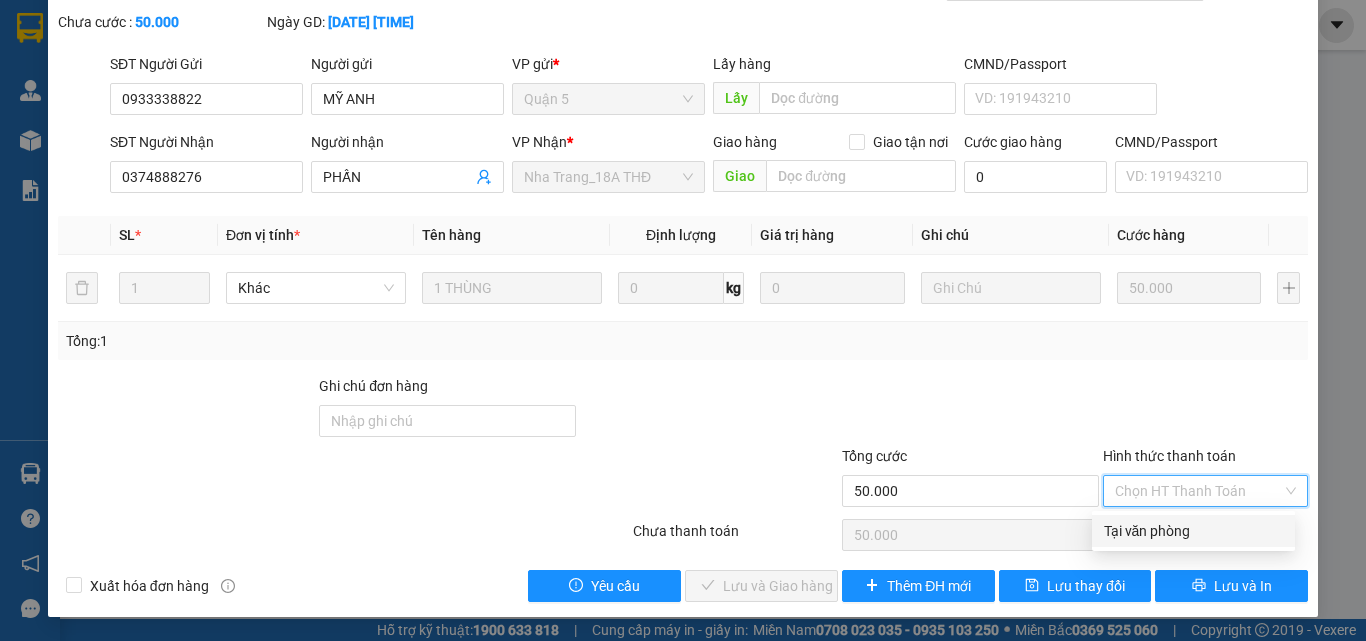 drag, startPoint x: 1155, startPoint y: 530, endPoint x: 889, endPoint y: 536, distance: 266.06766 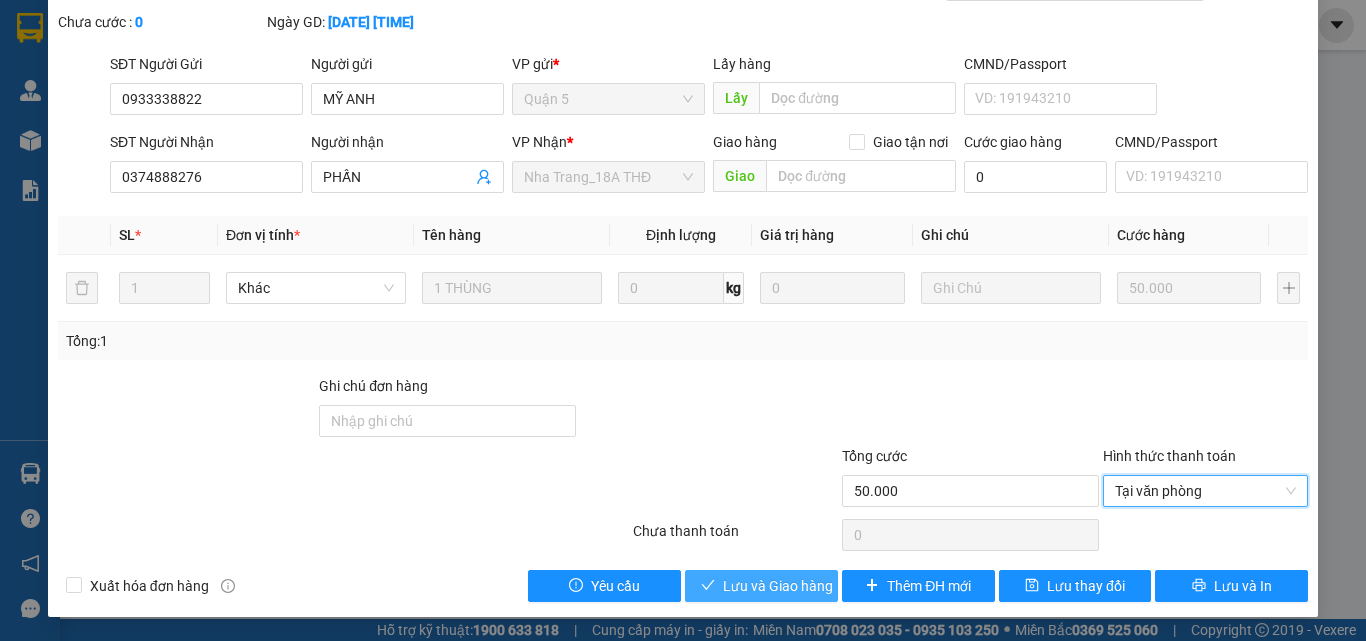 click on "Lưu và Giao hàng" at bounding box center (778, 586) 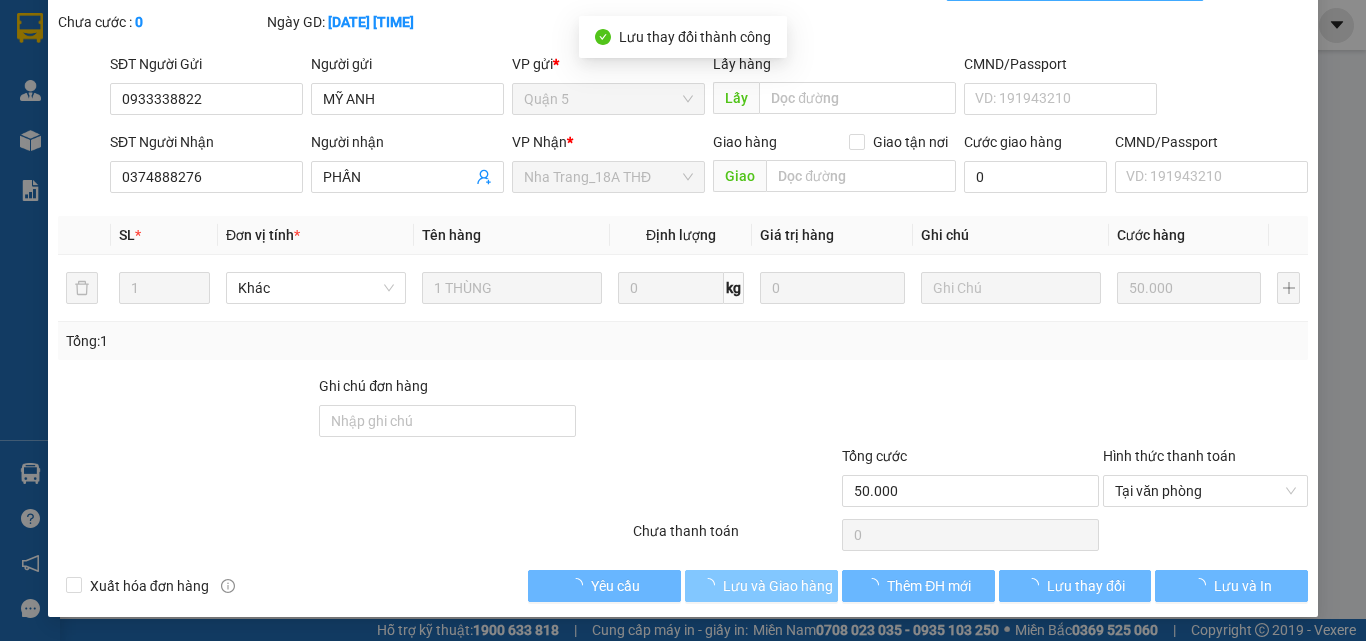 scroll, scrollTop: 0, scrollLeft: 0, axis: both 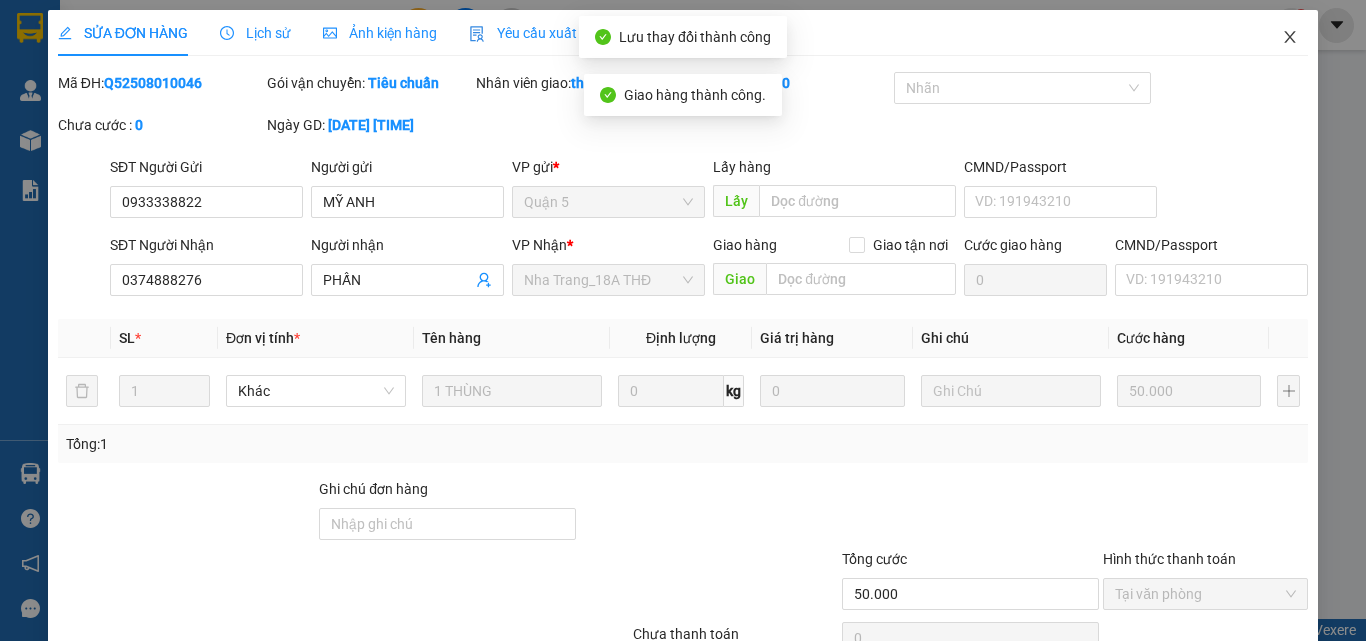 click at bounding box center (1290, 38) 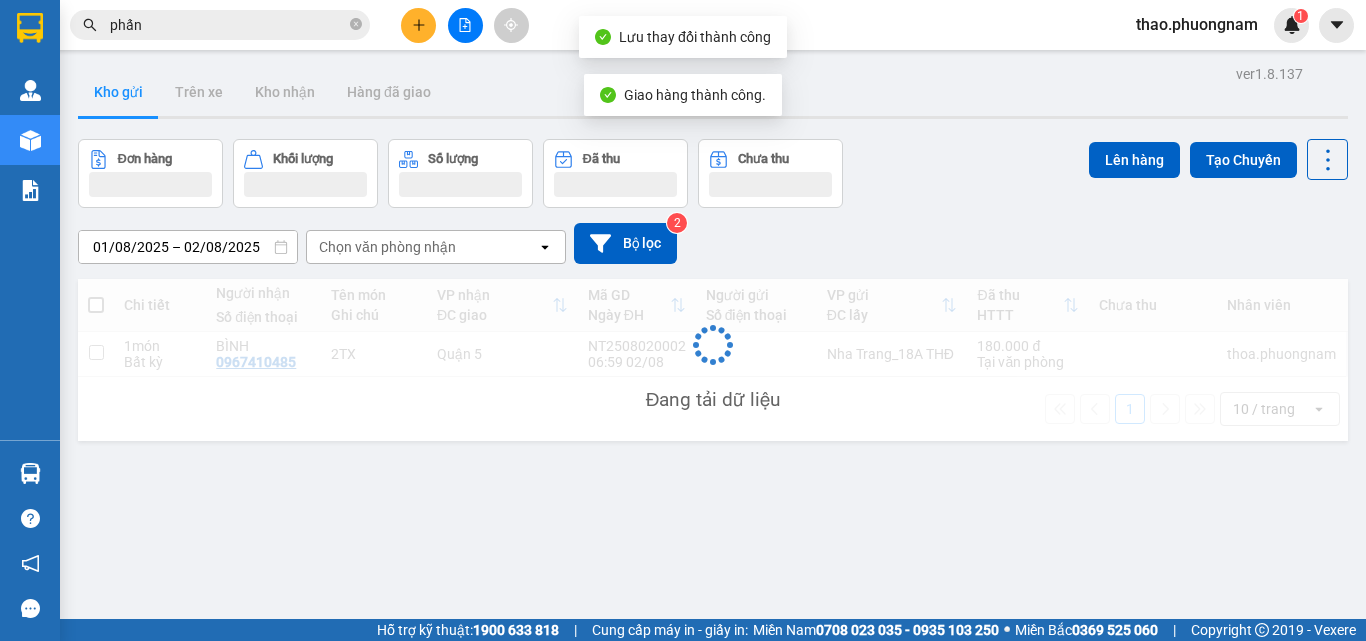drag, startPoint x: 237, startPoint y: 25, endPoint x: 255, endPoint y: 25, distance: 18 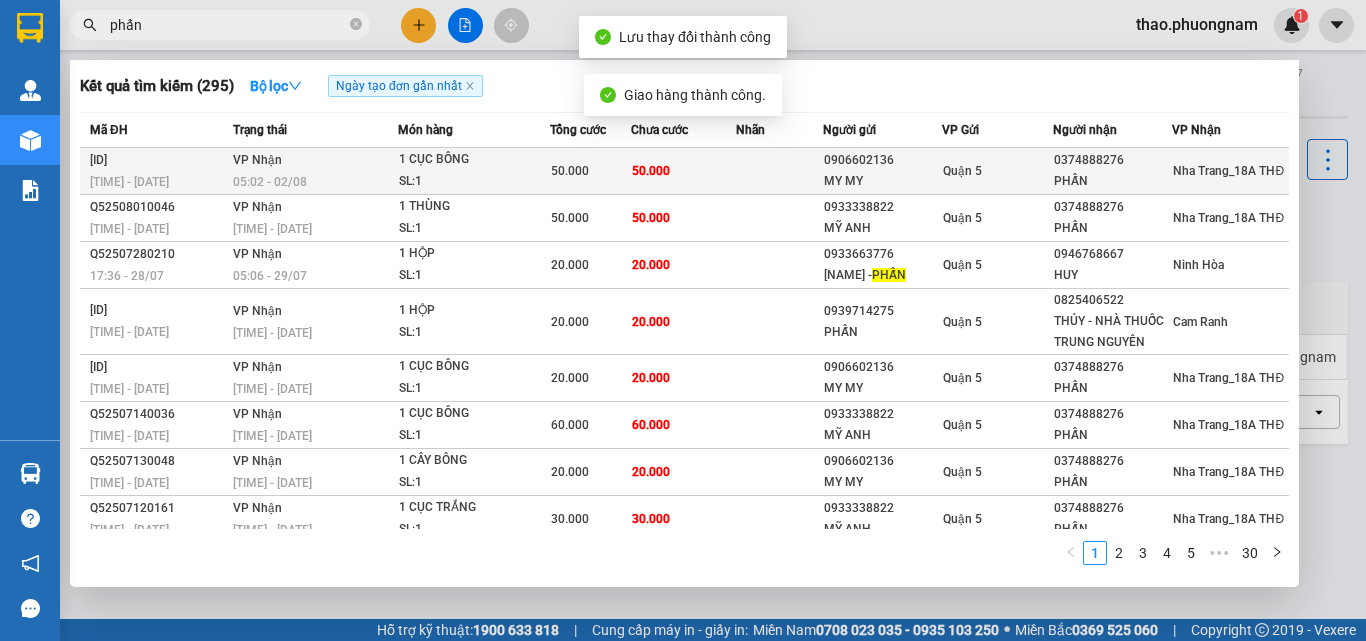 click on "50.000" at bounding box center (651, 171) 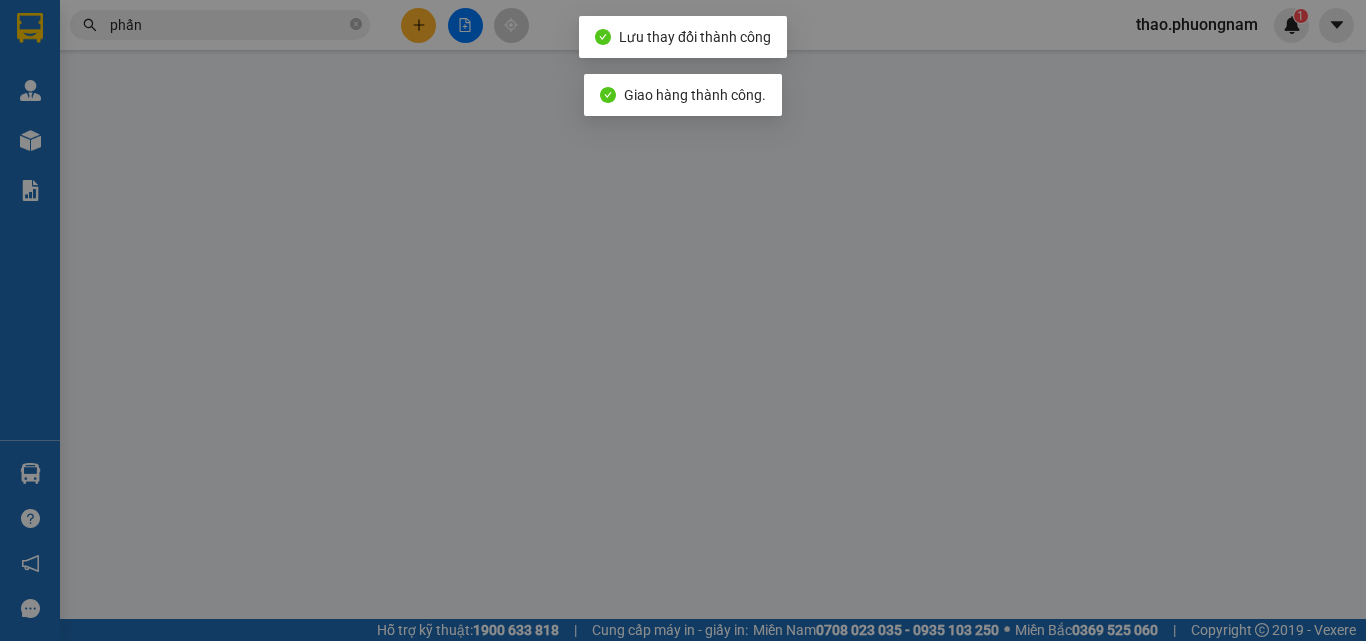 type on "0906602136" 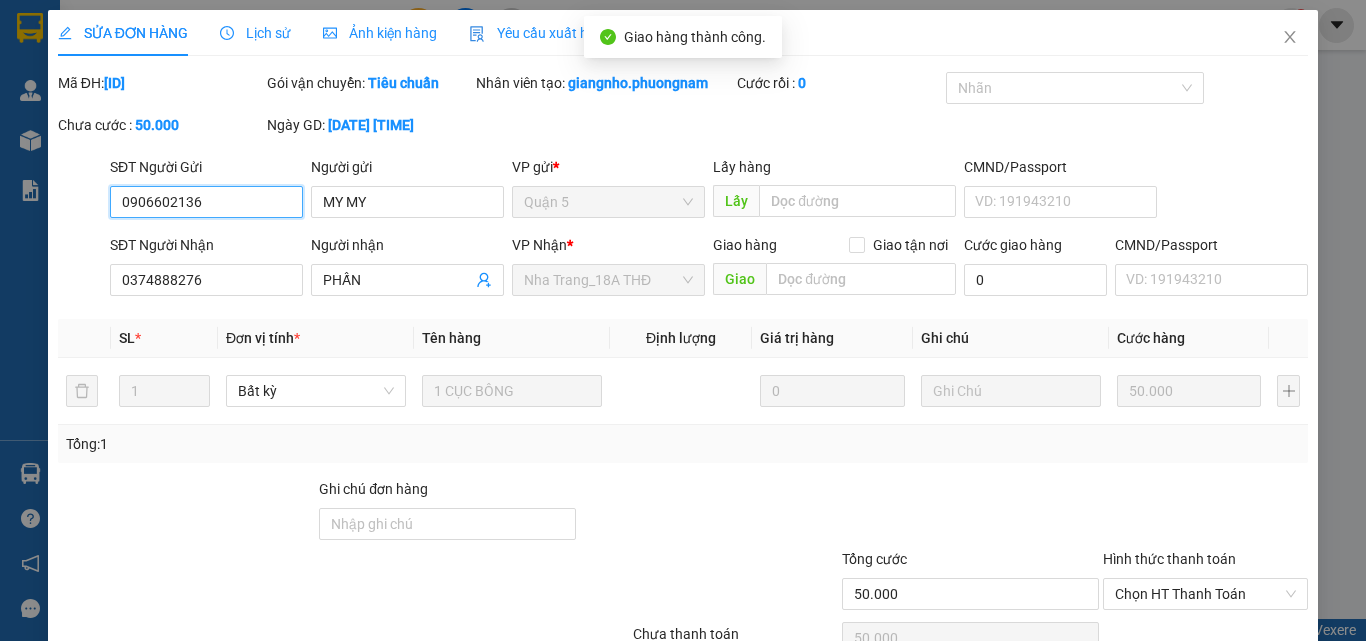 scroll, scrollTop: 103, scrollLeft: 0, axis: vertical 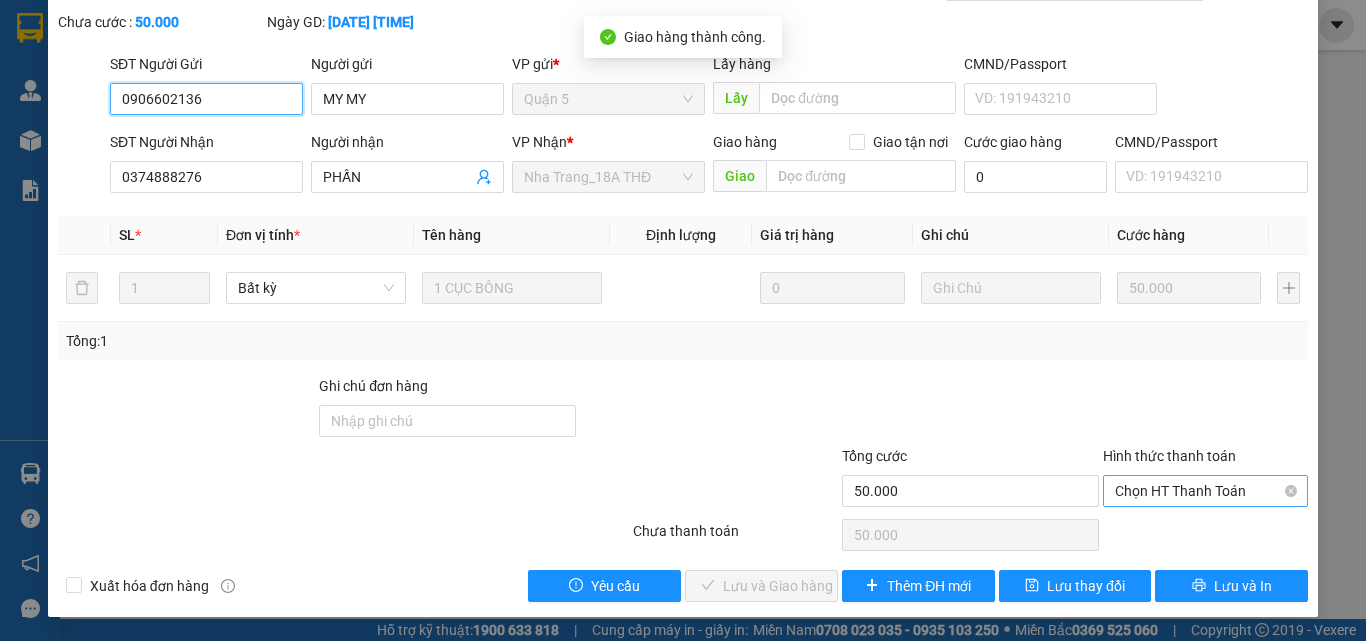 click on "Chọn HT Thanh Toán" at bounding box center (1205, 491) 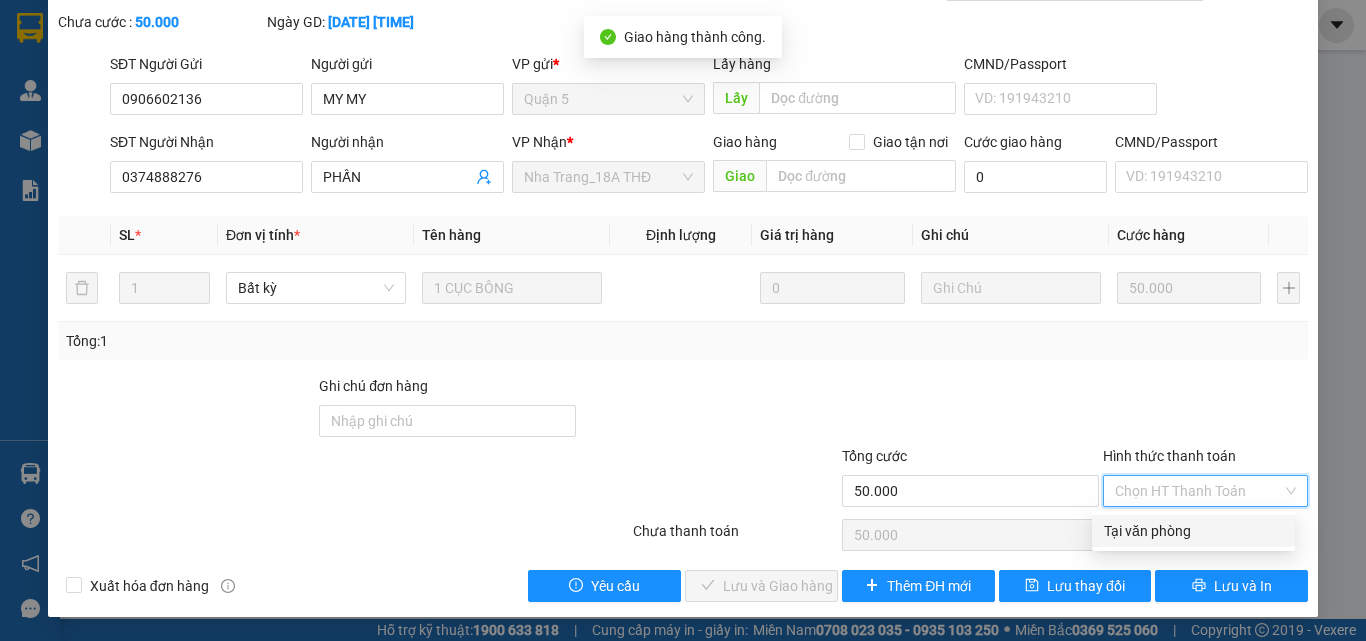 click on "Tại văn phòng" at bounding box center [1193, 531] 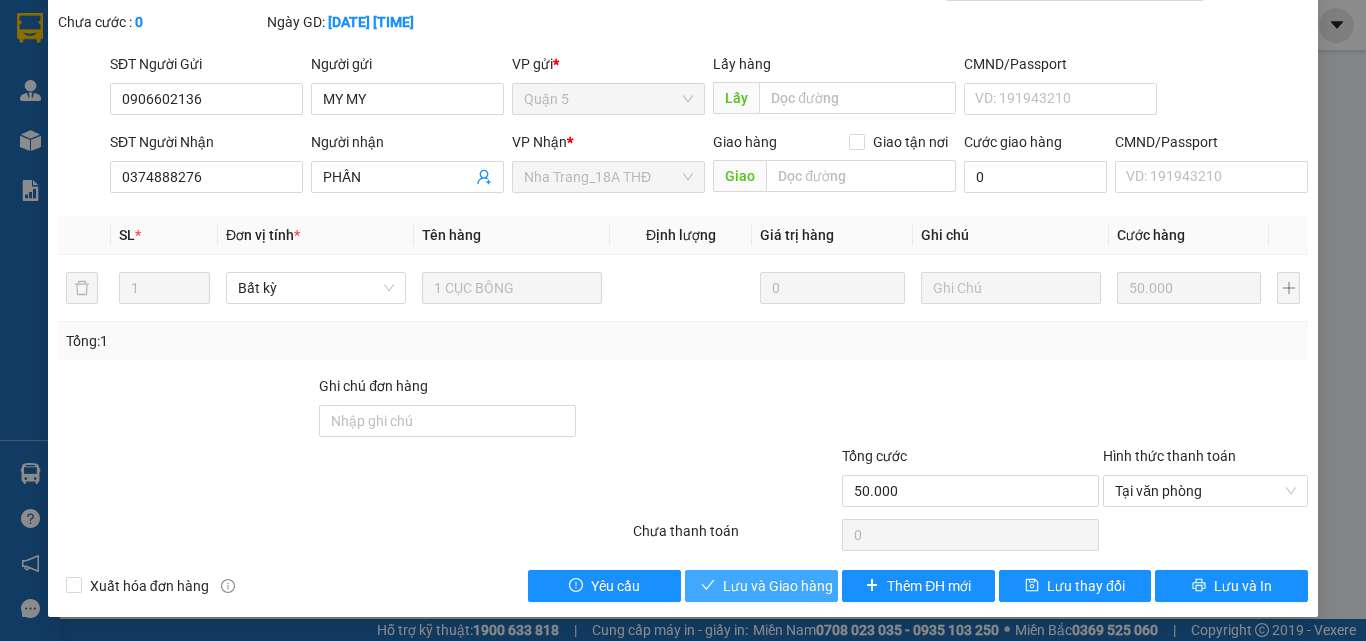 drag, startPoint x: 737, startPoint y: 594, endPoint x: 847, endPoint y: 530, distance: 127.263504 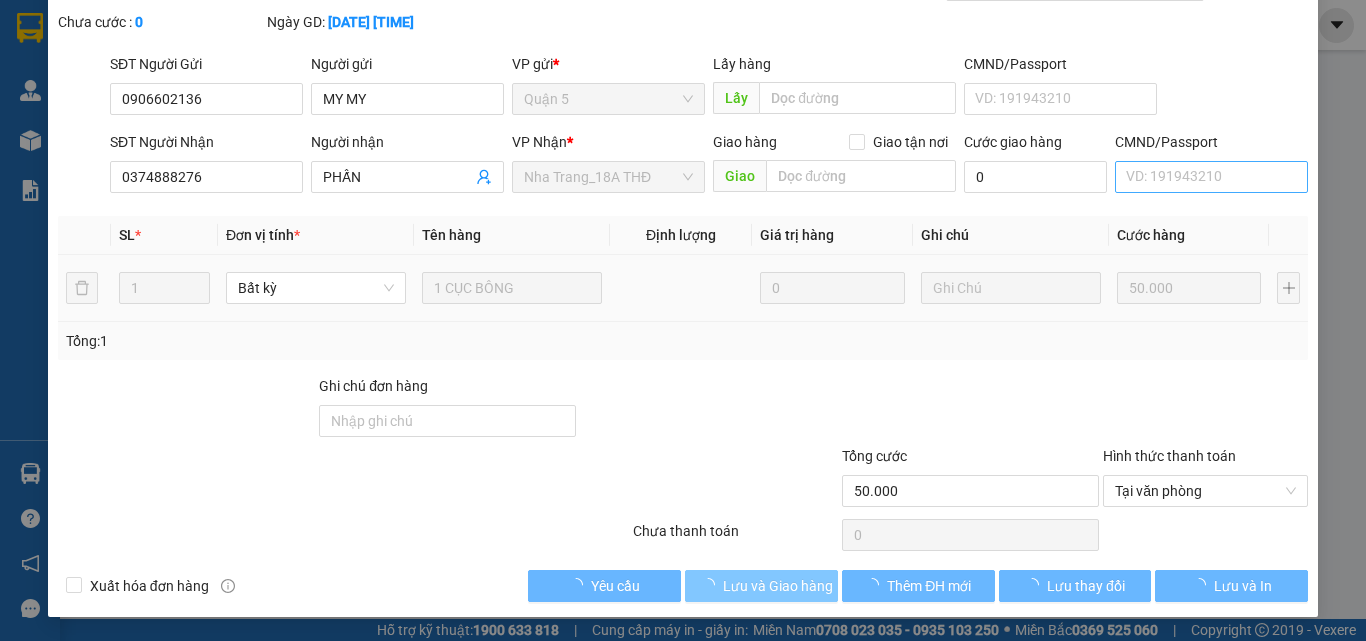 scroll, scrollTop: 0, scrollLeft: 0, axis: both 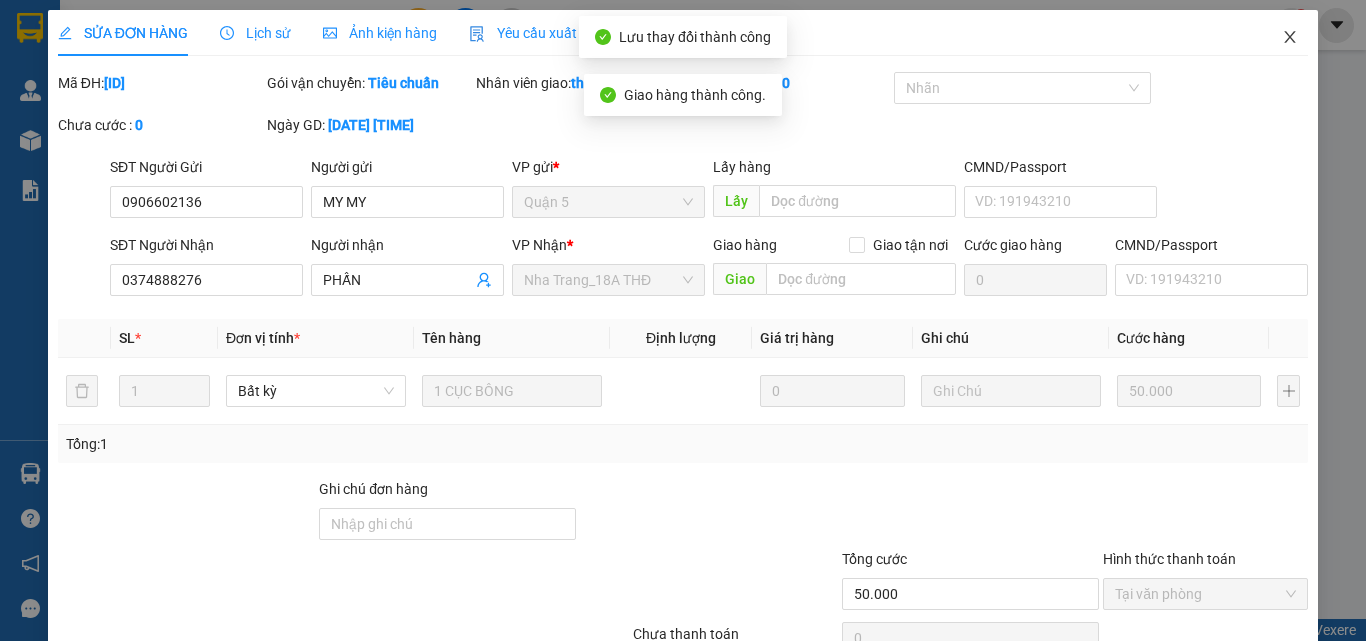 click 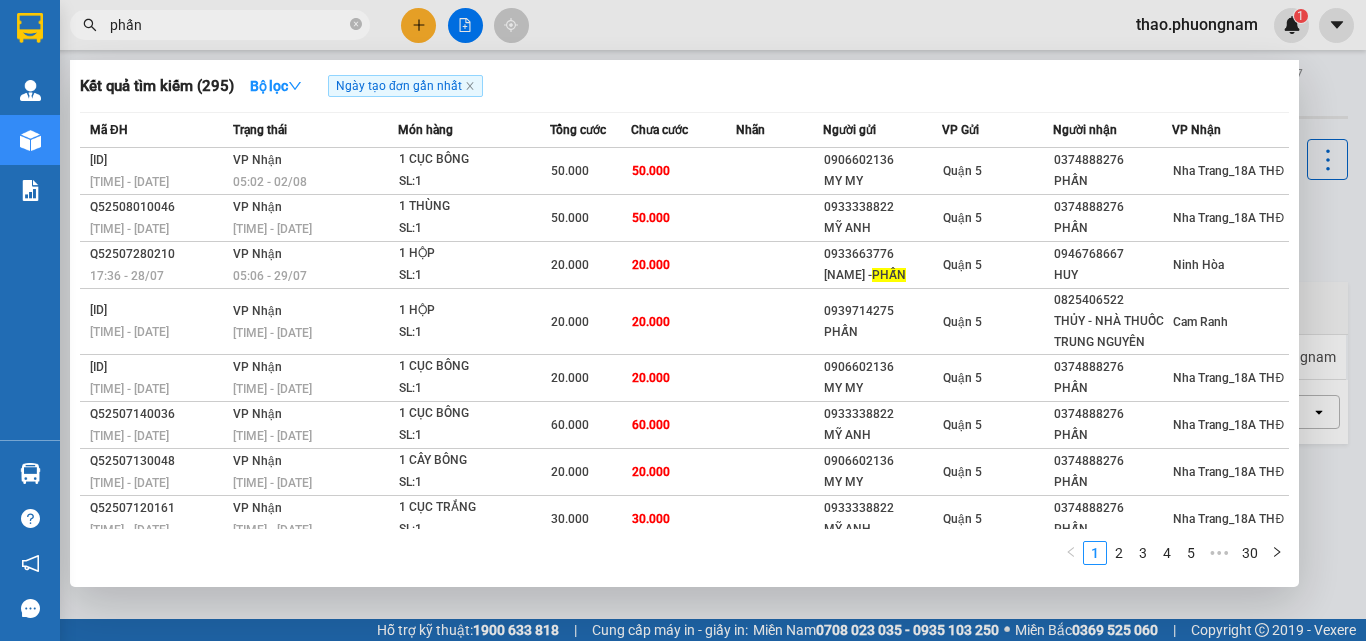 click on "phấn" at bounding box center [228, 25] 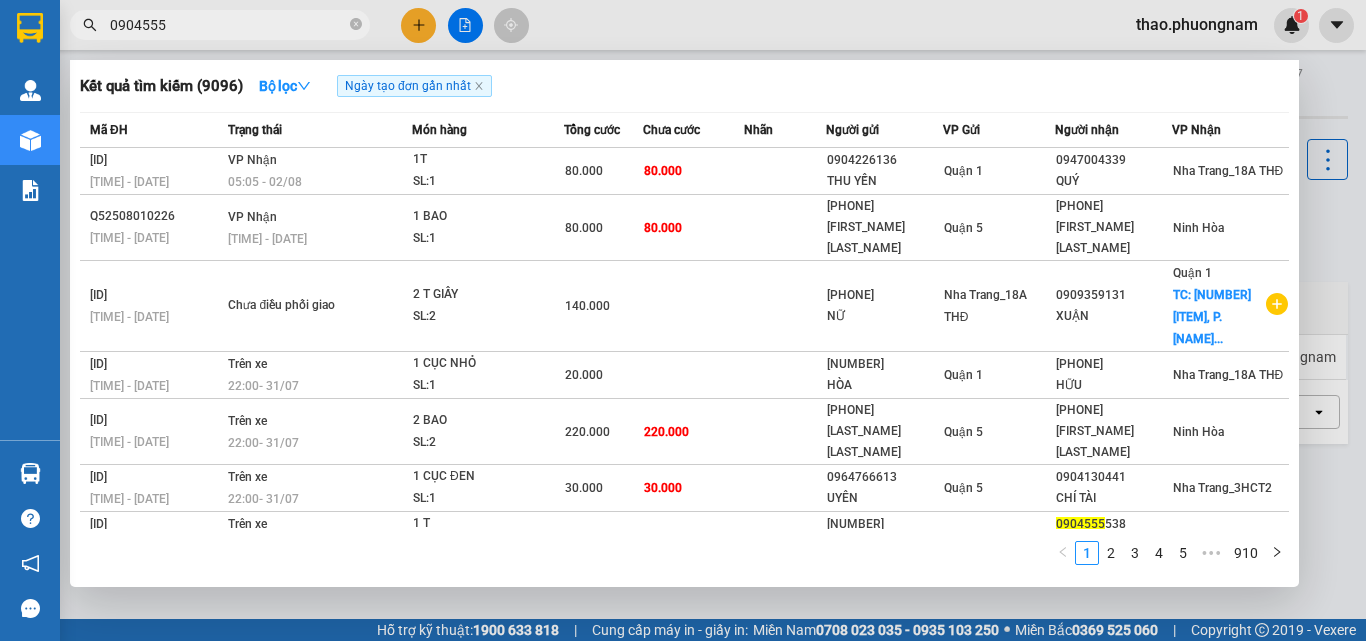 type on "[PHONE]" 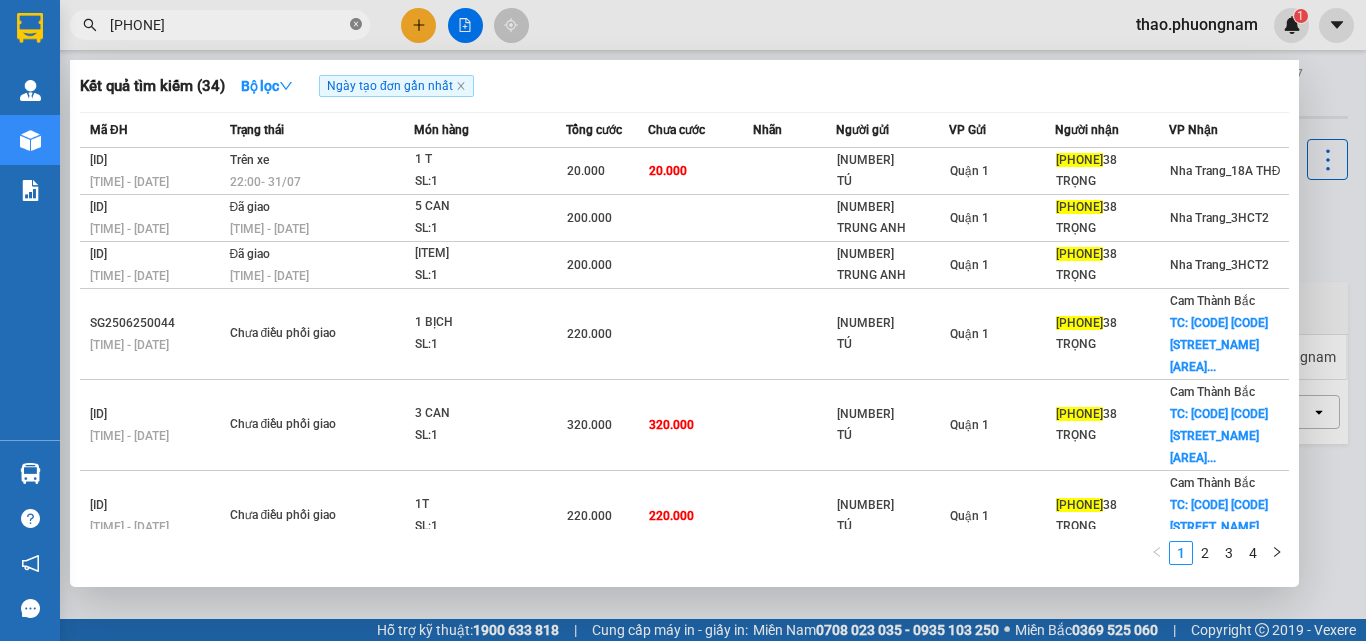 click 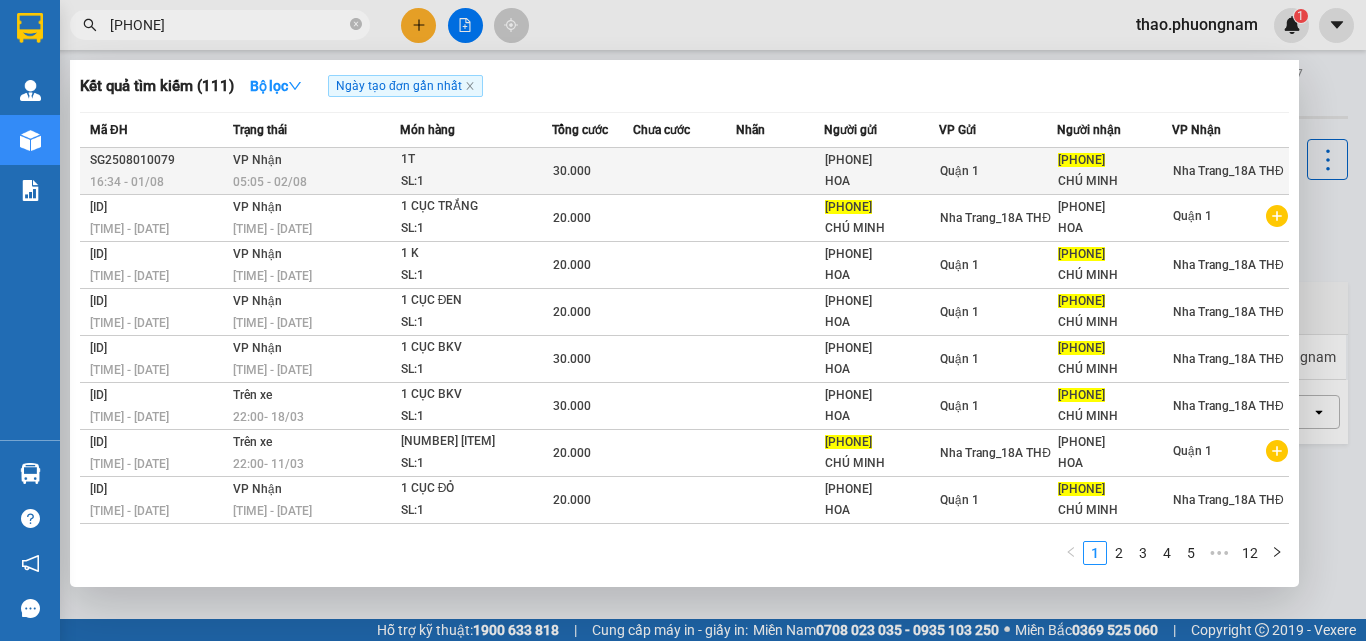 type on "[PHONE]" 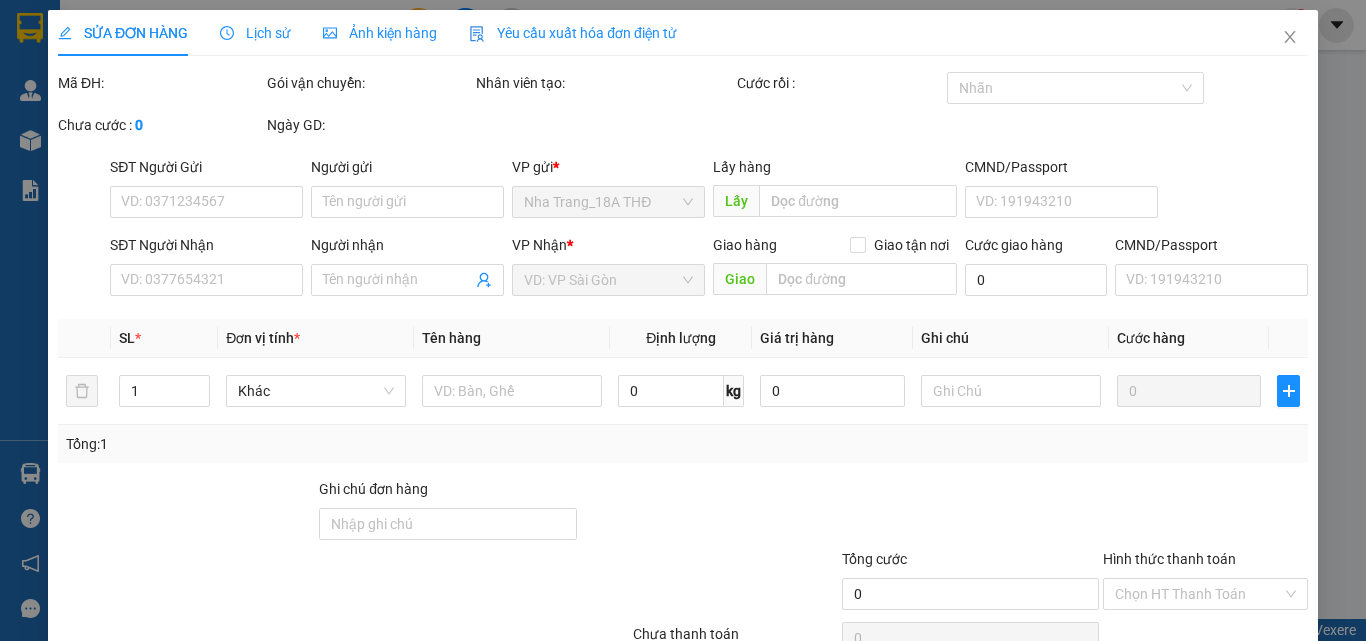 type on "[PHONE]" 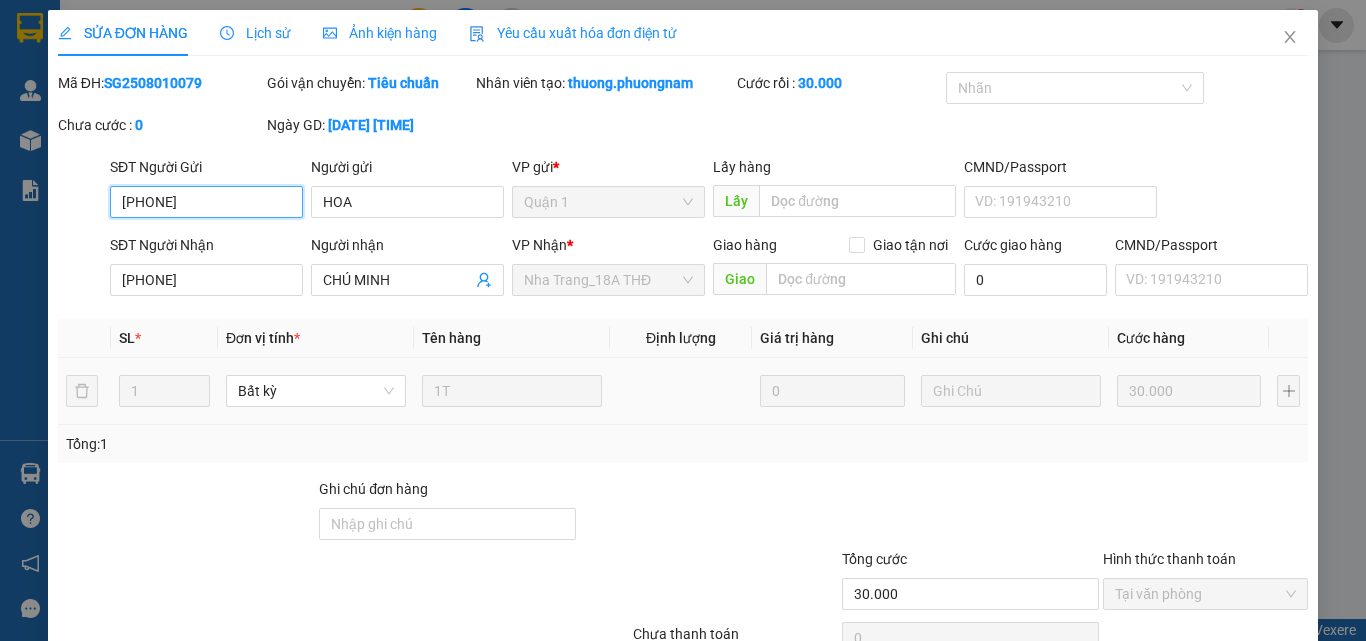 scroll, scrollTop: 93, scrollLeft: 0, axis: vertical 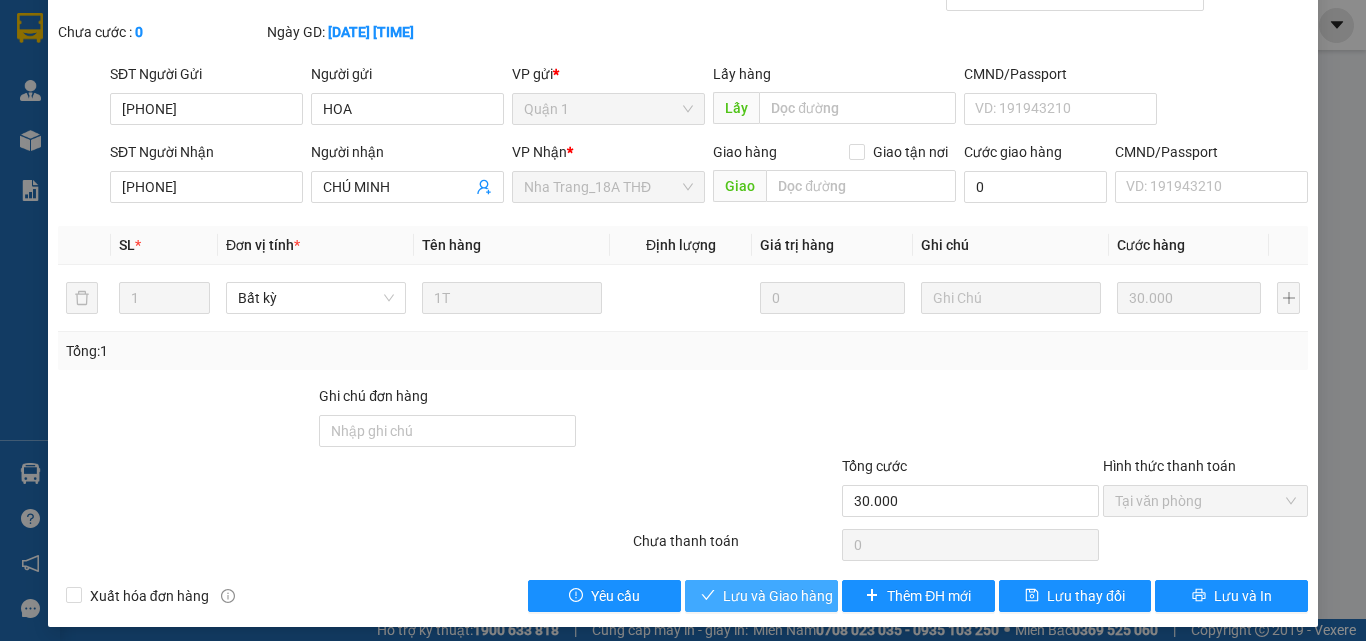 click on "Lưu và Giao hàng" at bounding box center (778, 596) 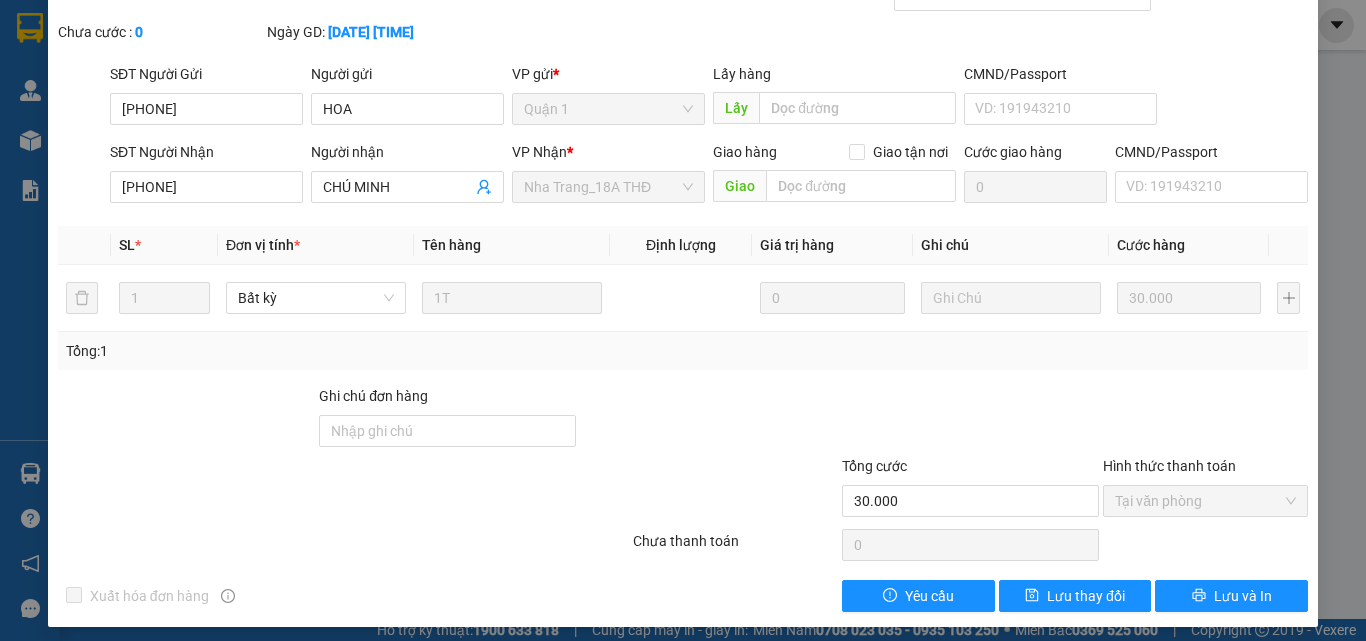scroll, scrollTop: 0, scrollLeft: 0, axis: both 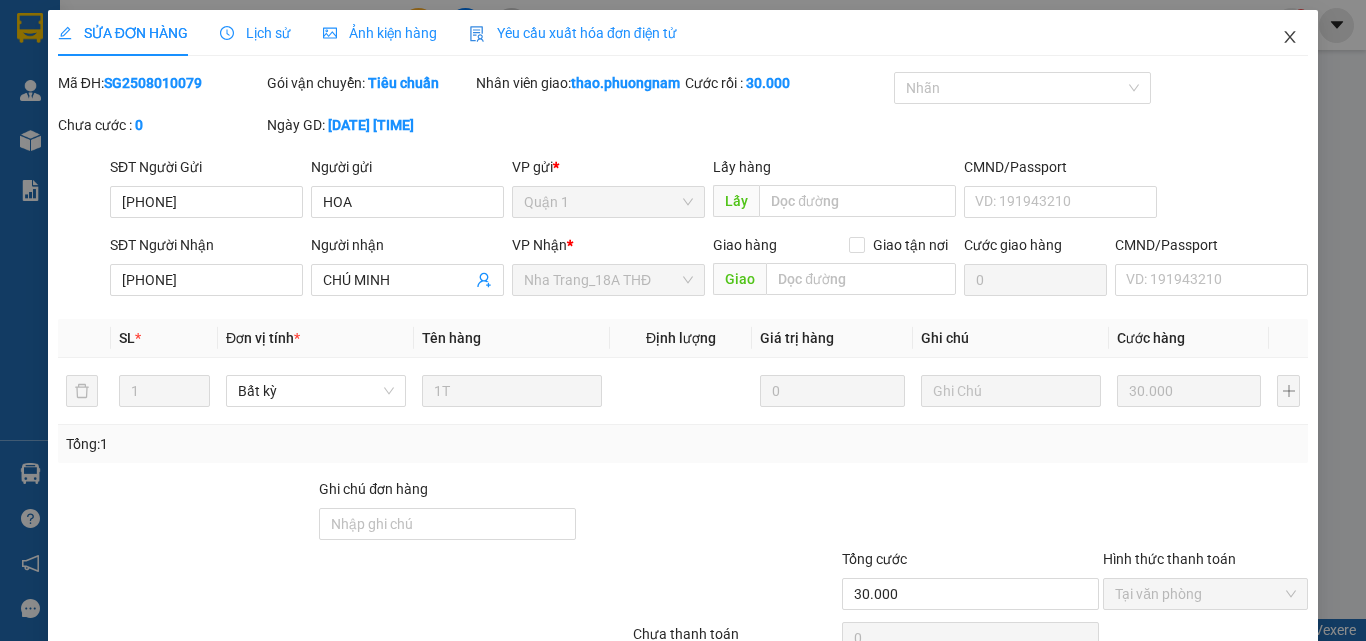 click 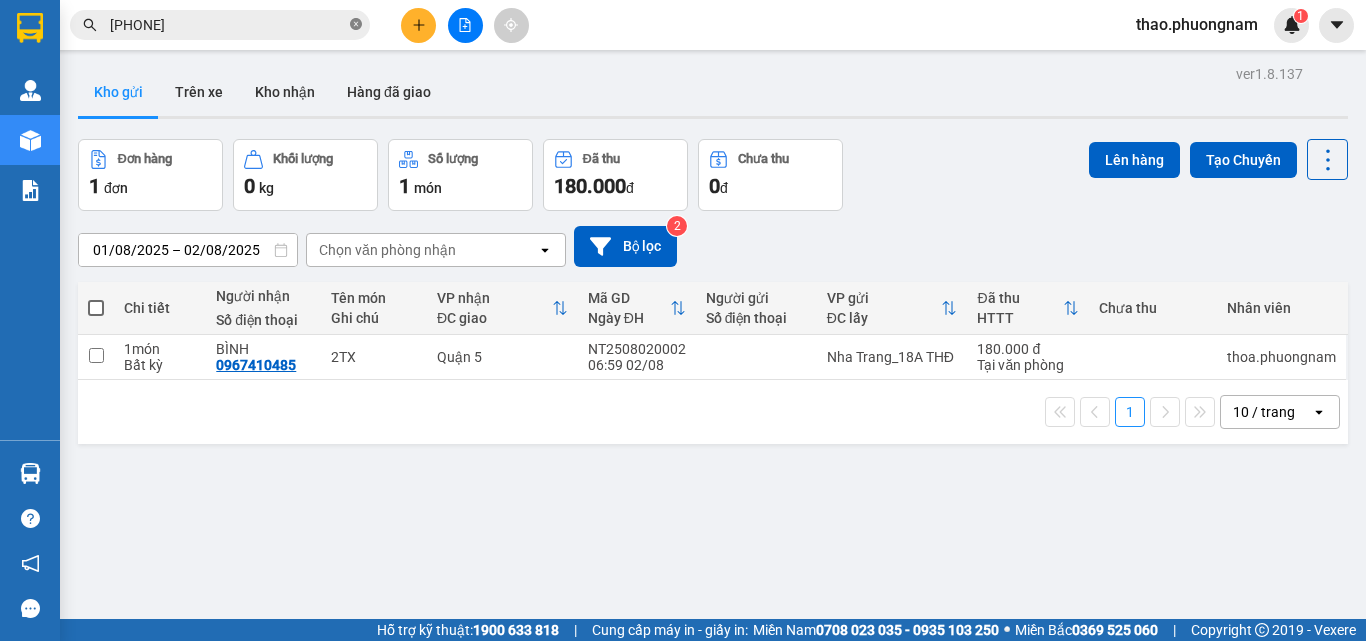 click 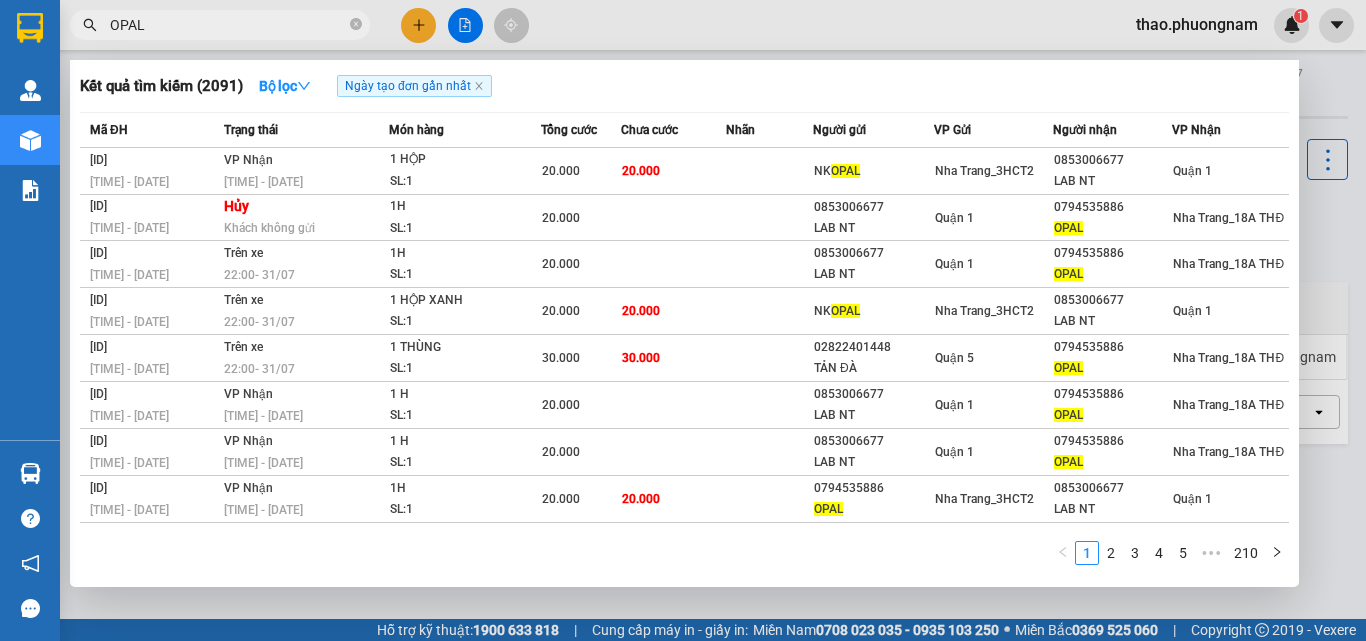 click on "OPAL" at bounding box center (220, 25) 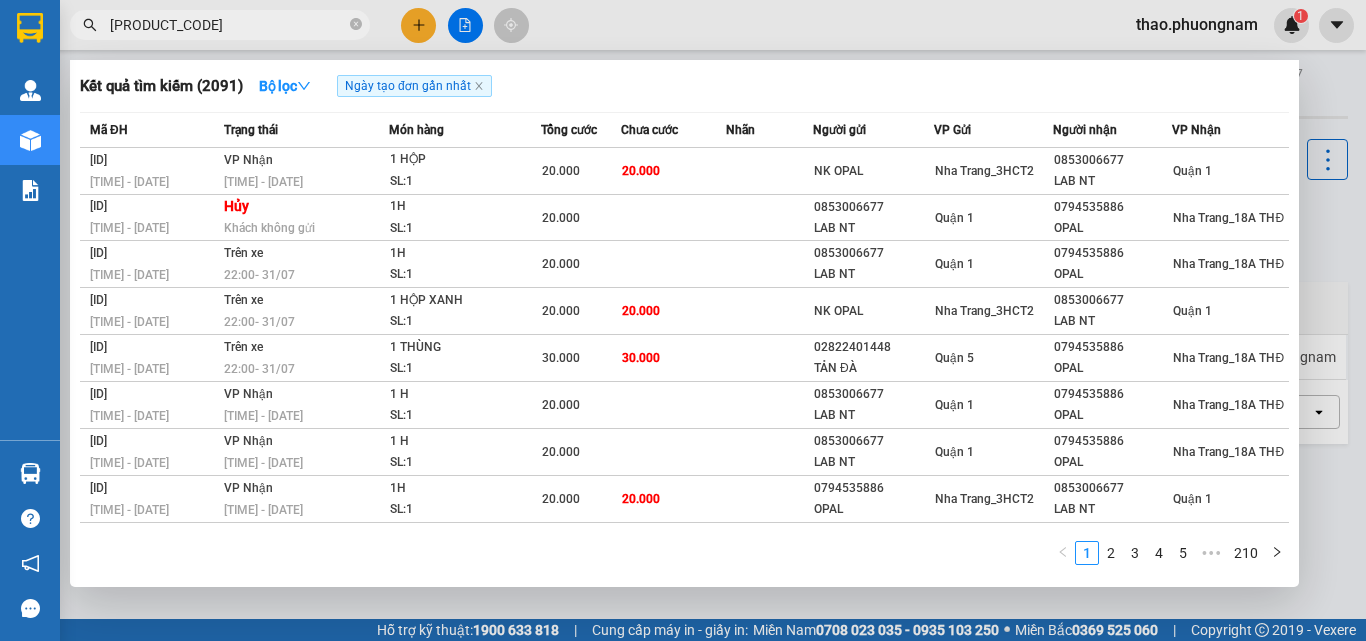 type on "OPAL389" 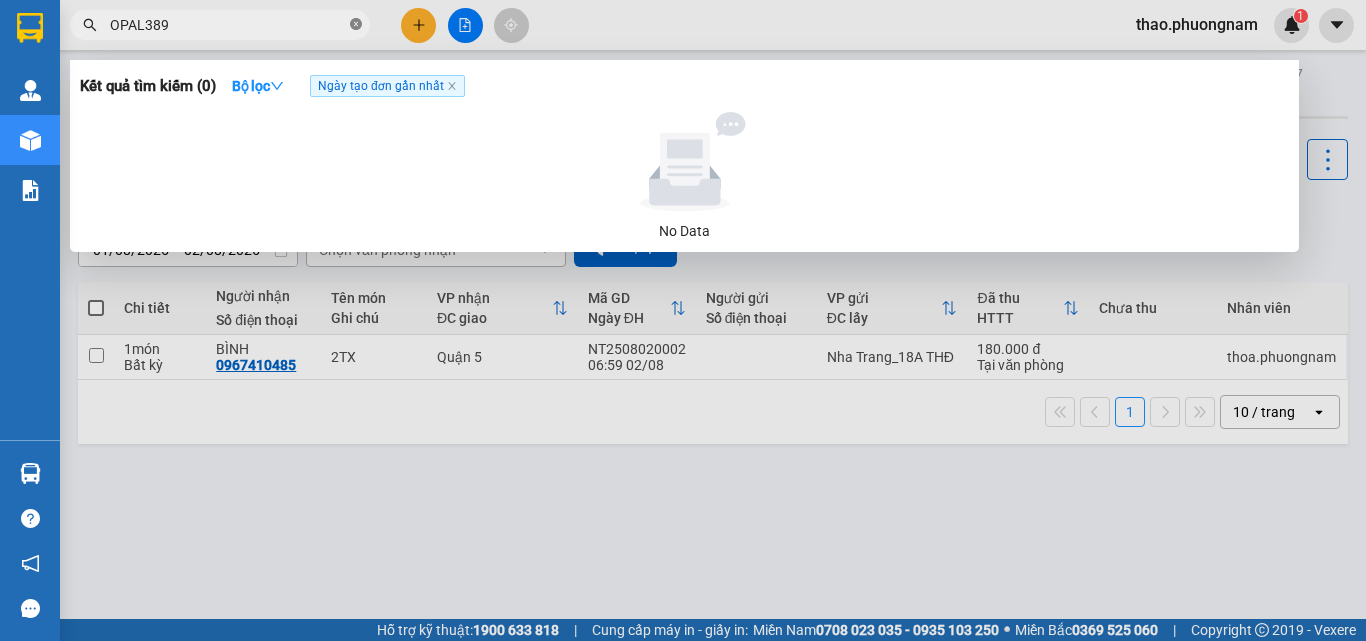 click 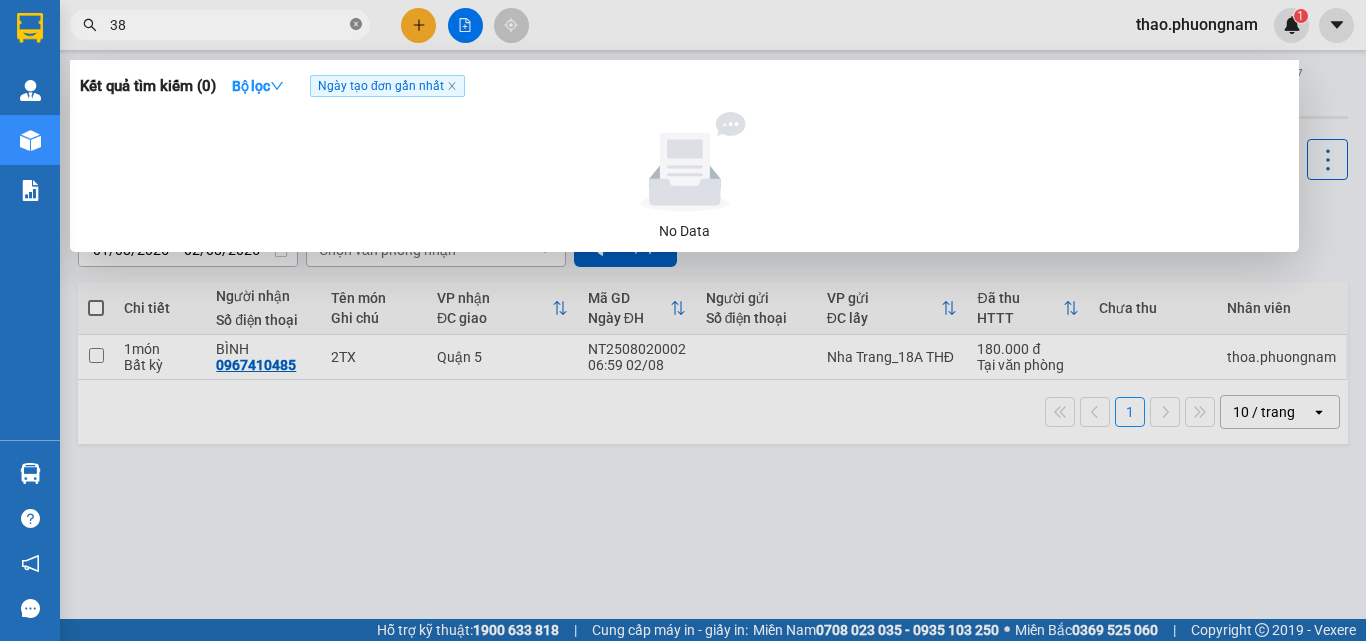 type on "389" 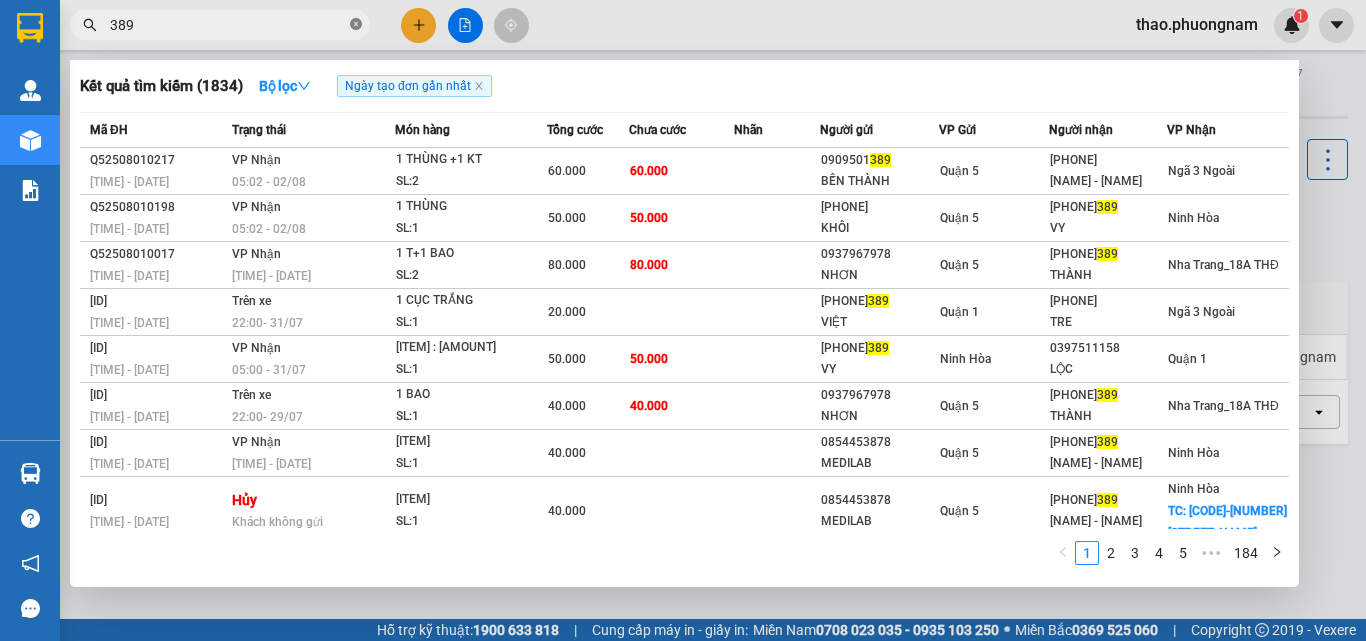 click 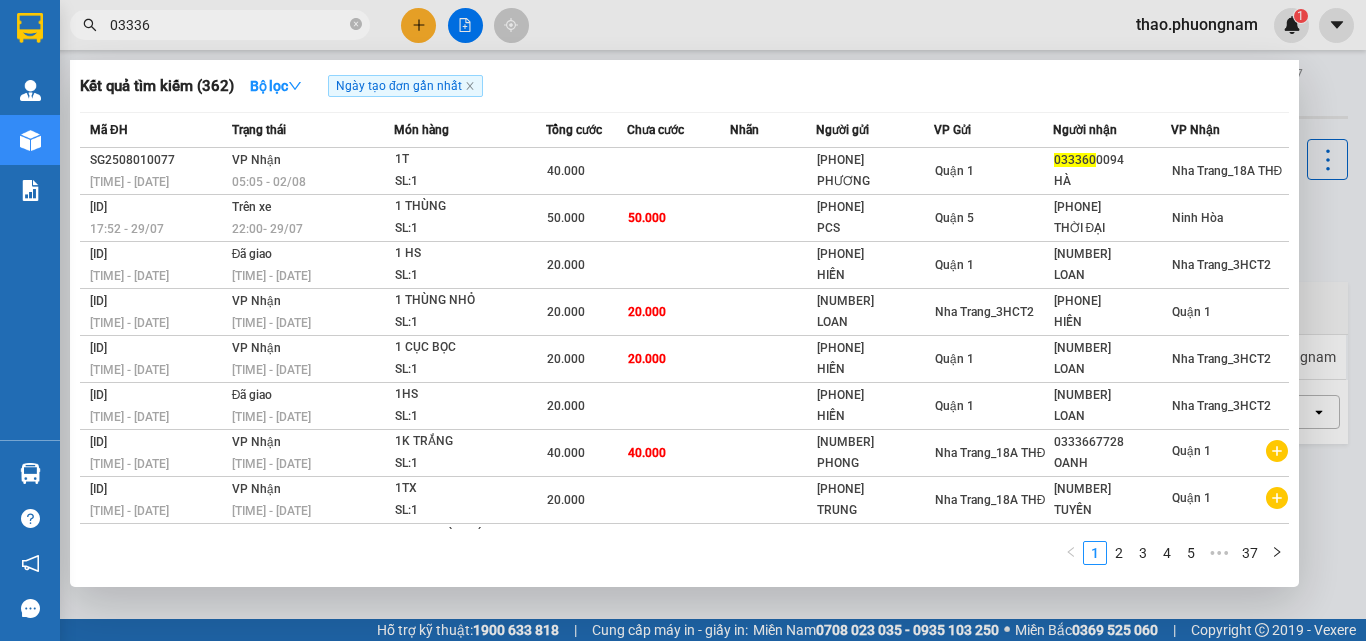 type on "033360" 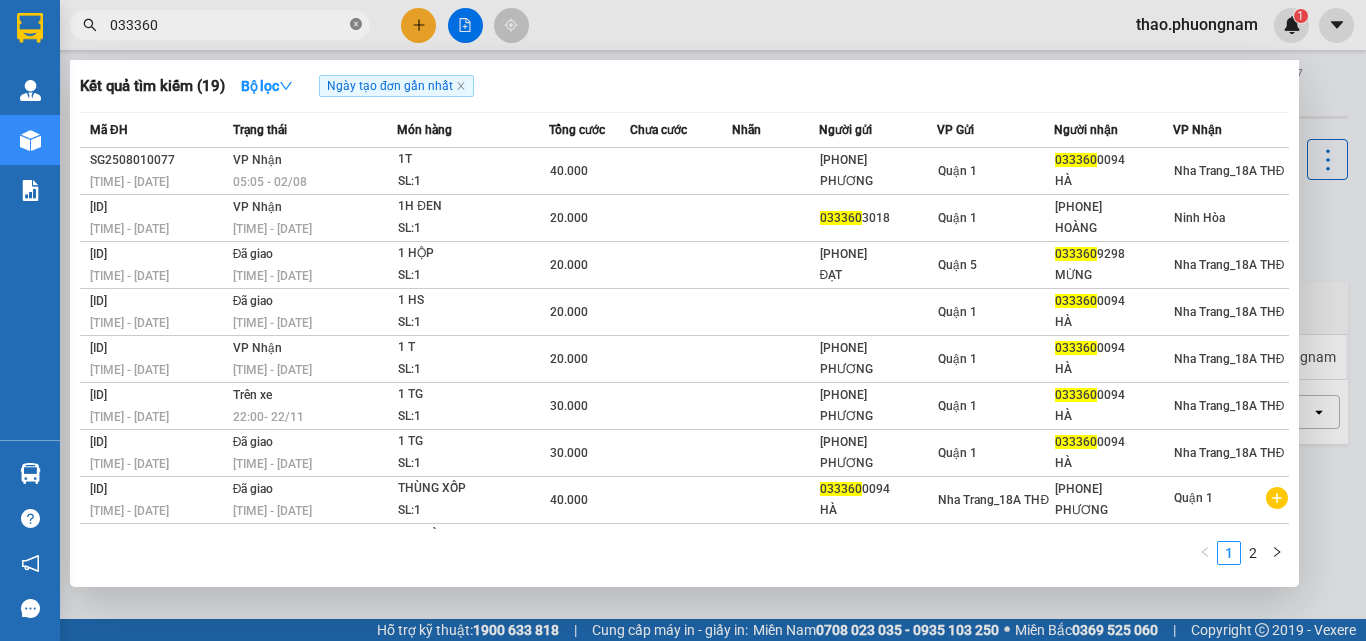 click 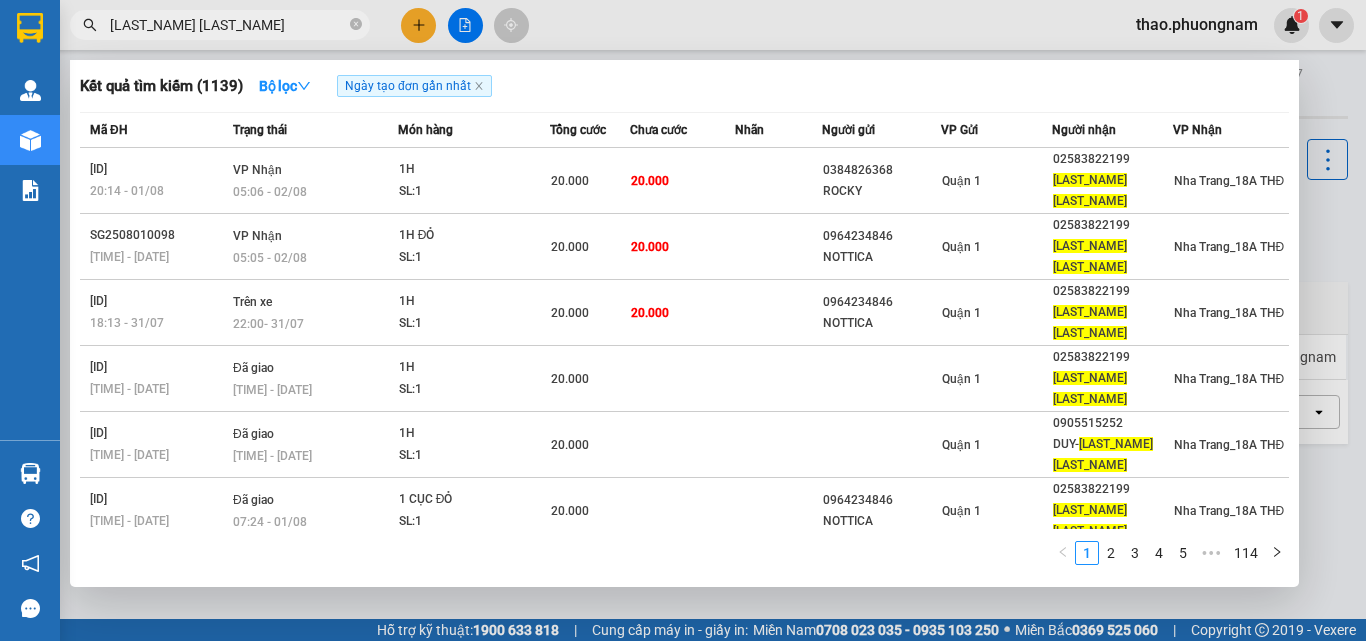 type on "[LAST_NAME] [LAST_NAME]" 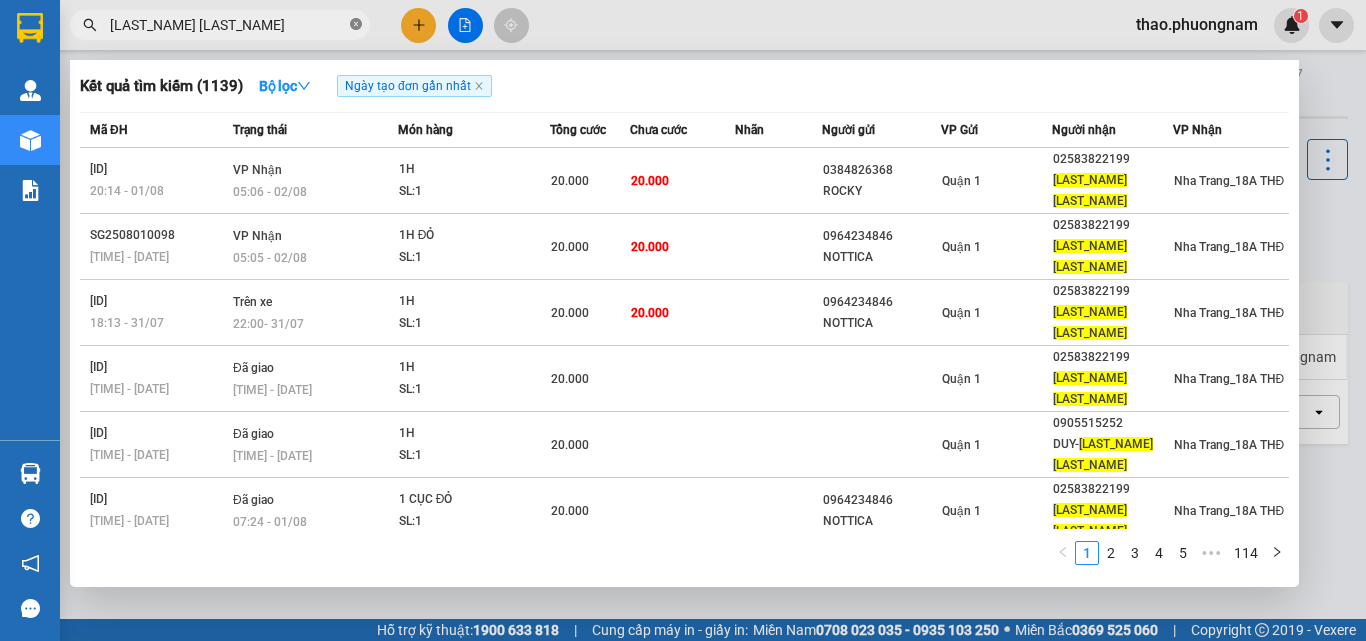 click 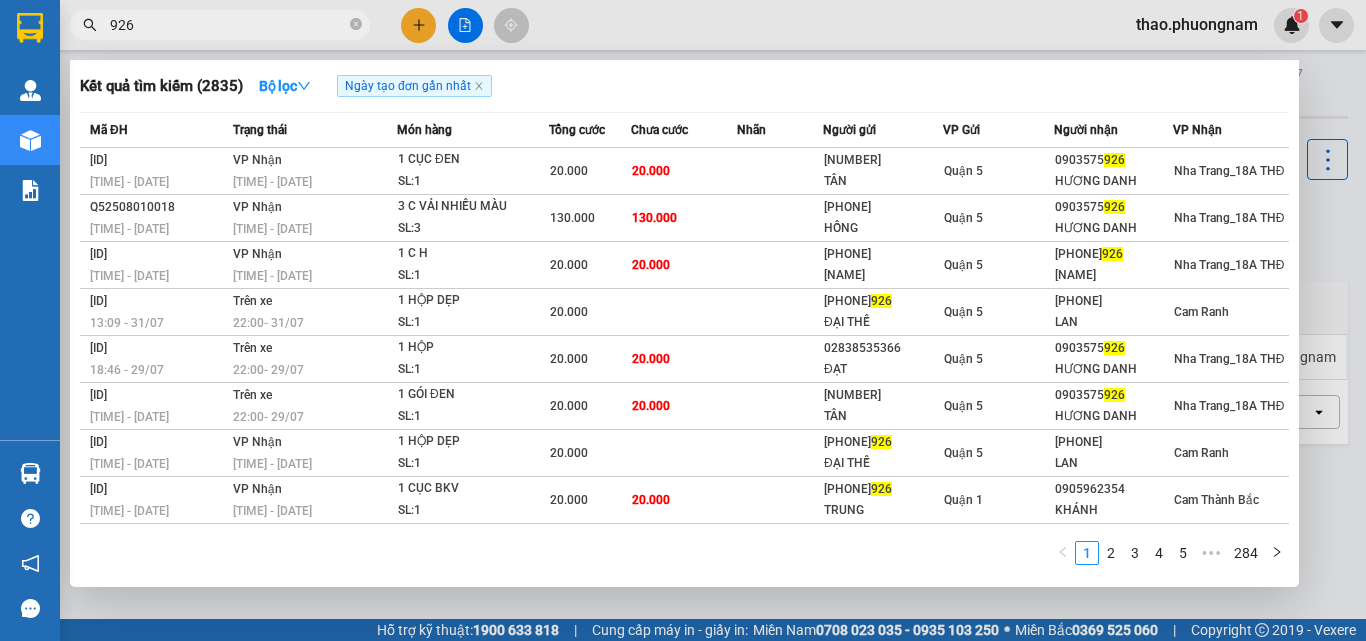 type on "926" 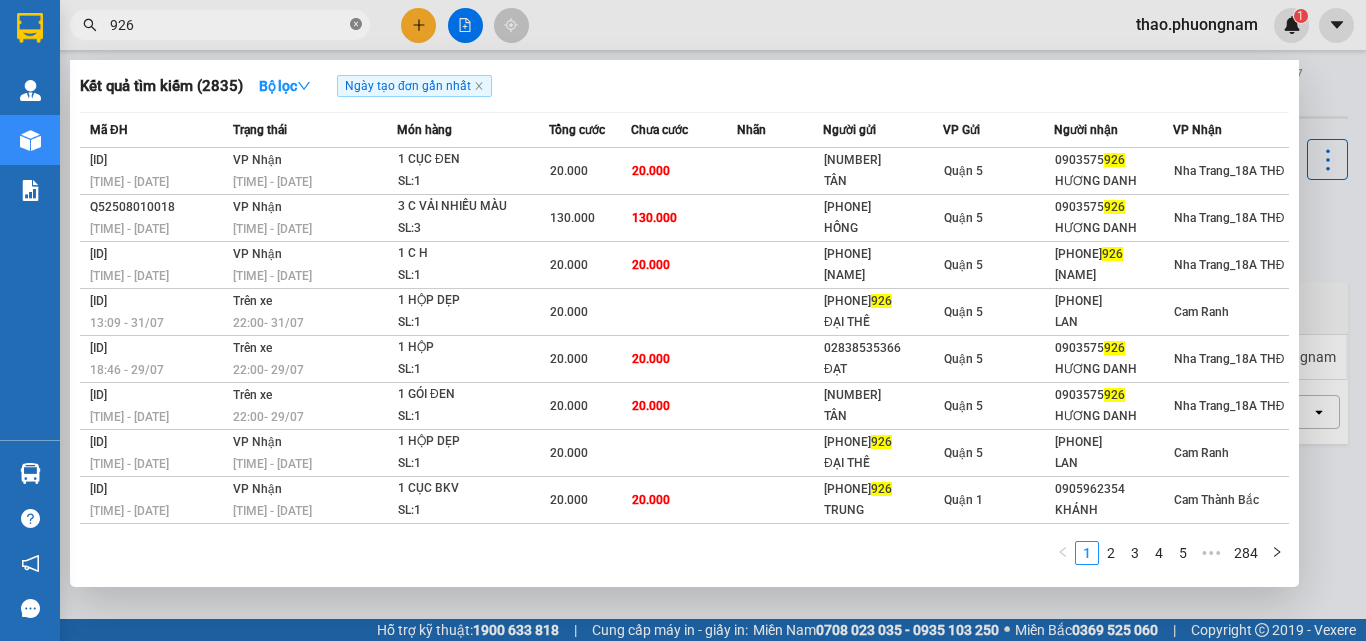 click 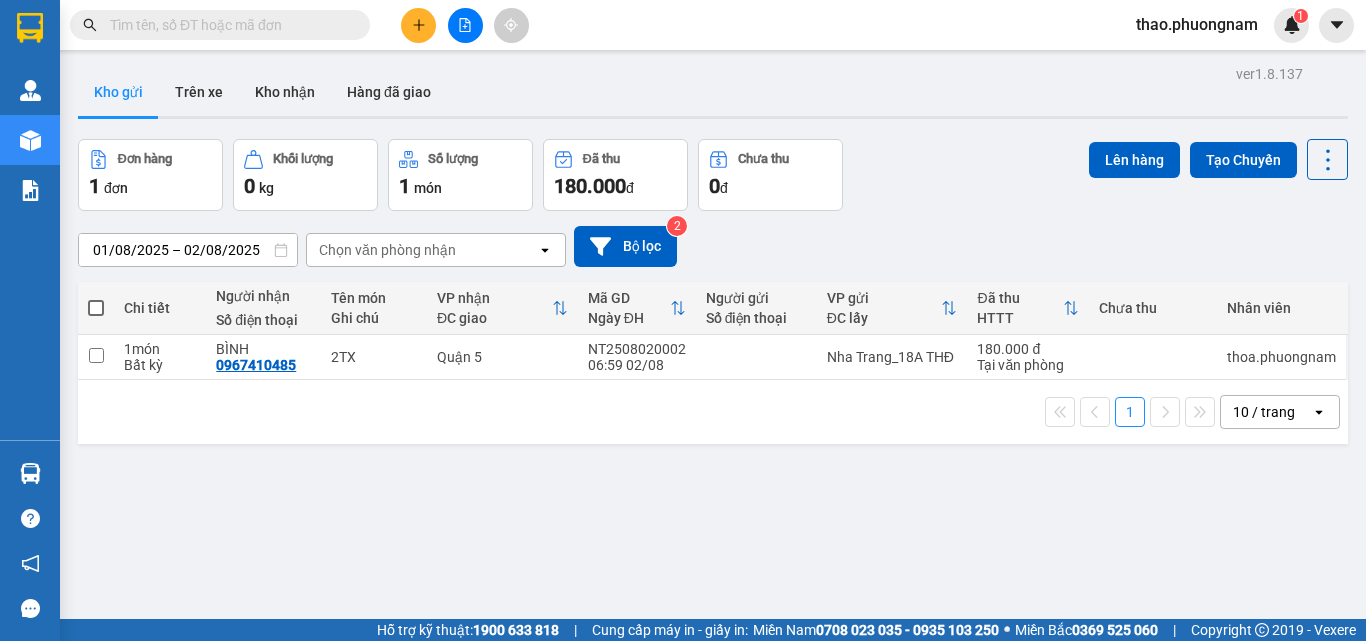 click at bounding box center (228, 25) 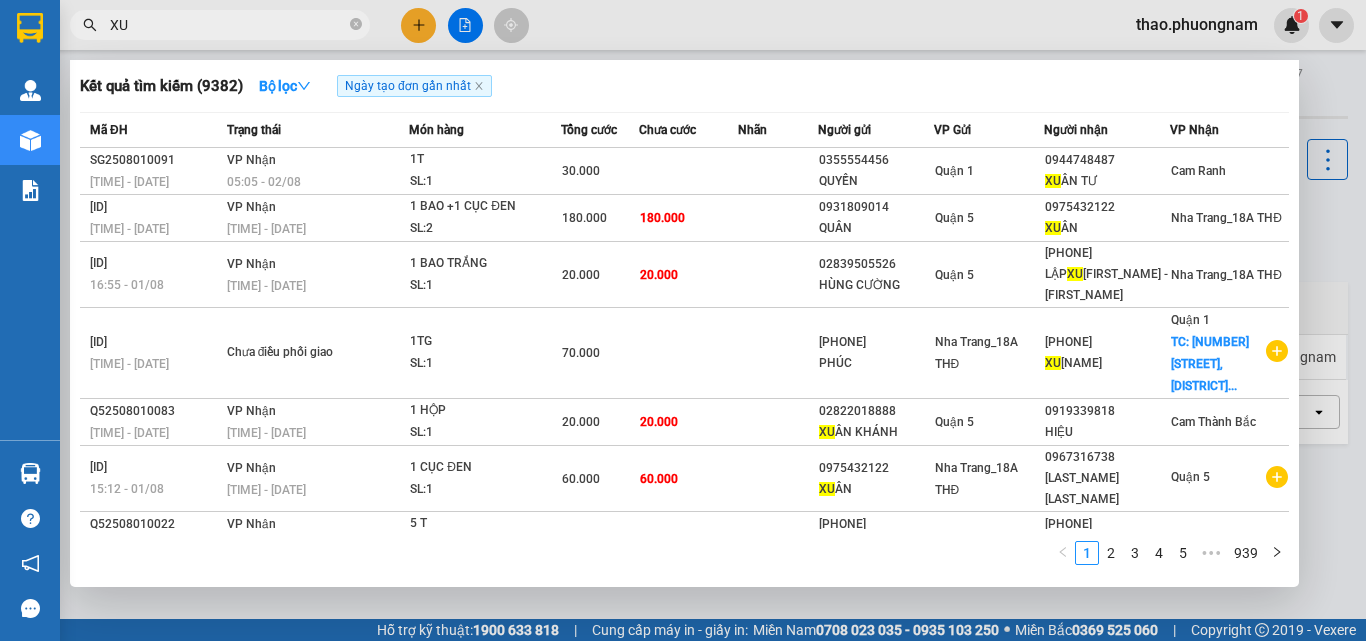 type on "X" 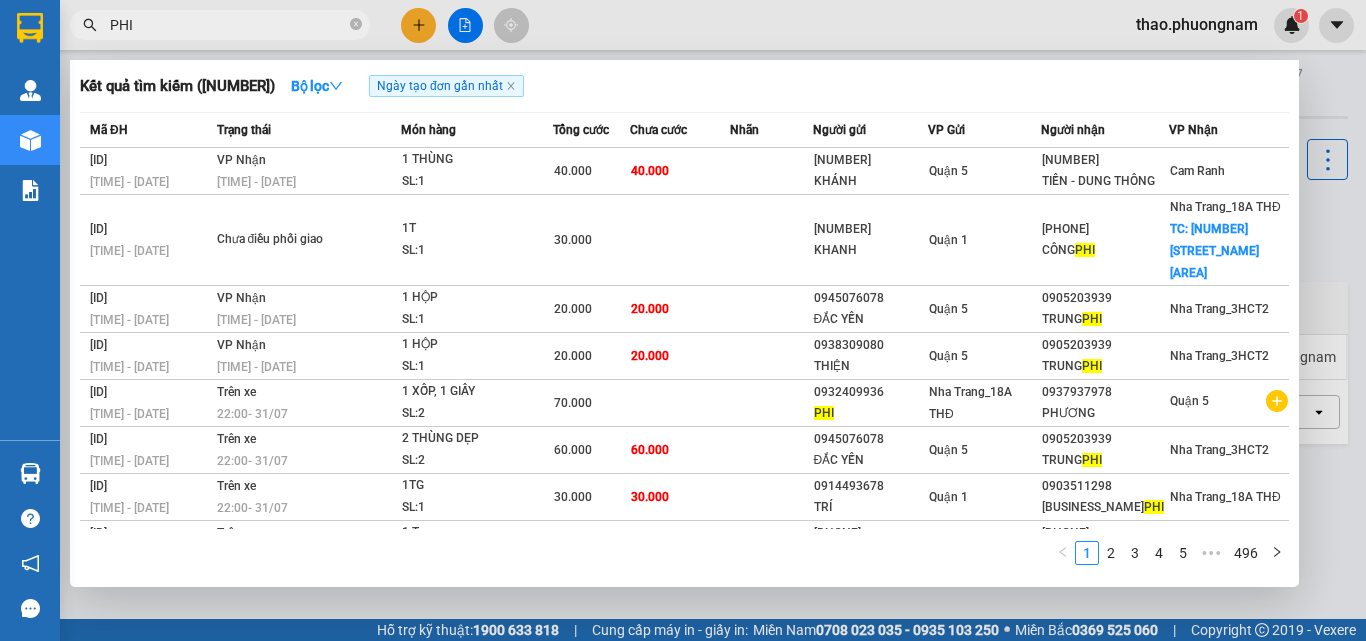 click on "PHI" at bounding box center [228, 25] 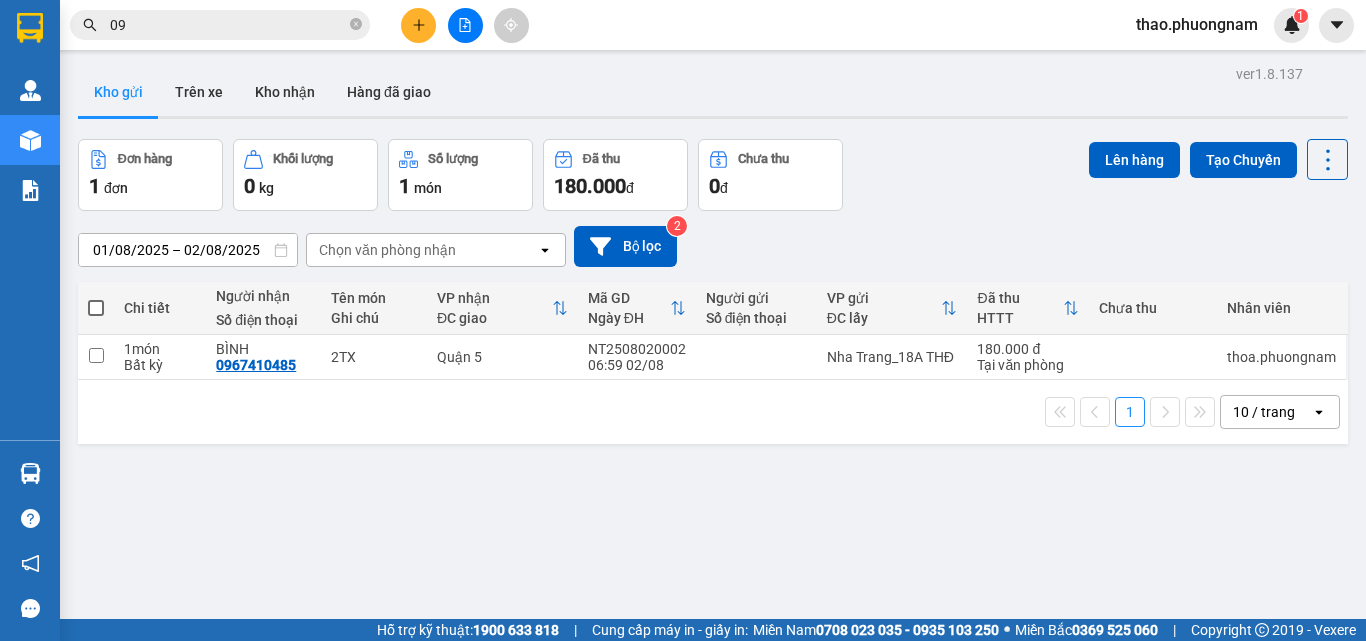 type on "0" 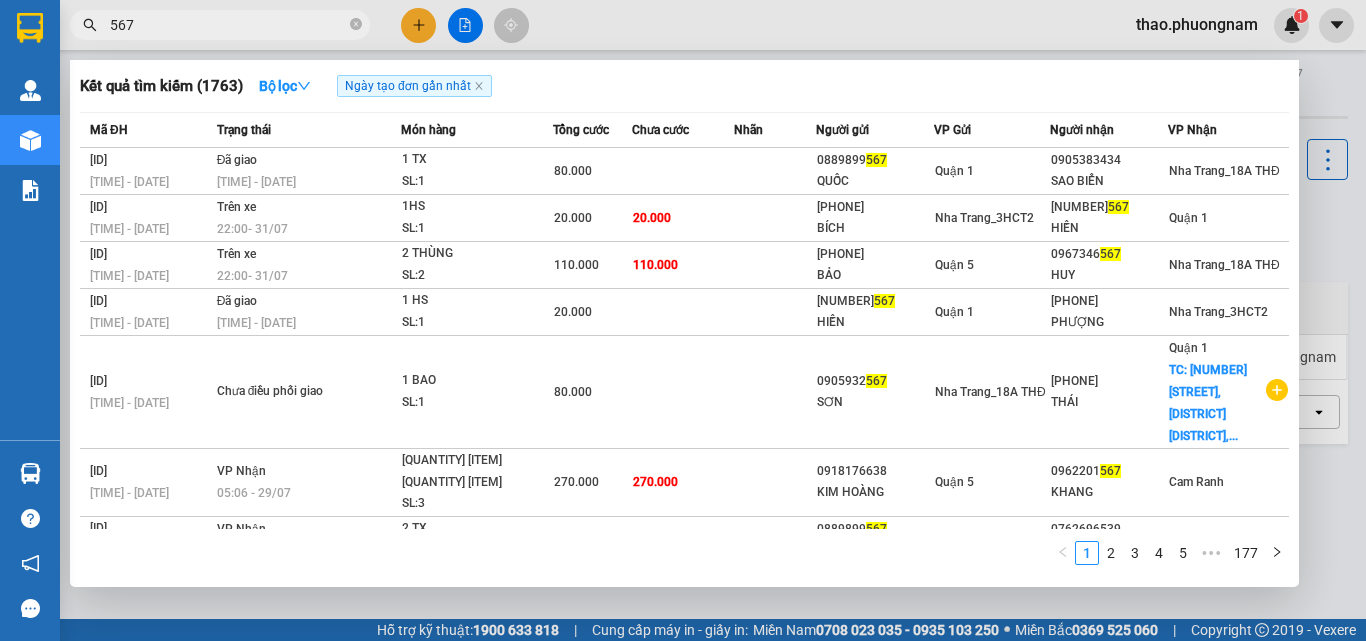 click on "567" at bounding box center (228, 25) 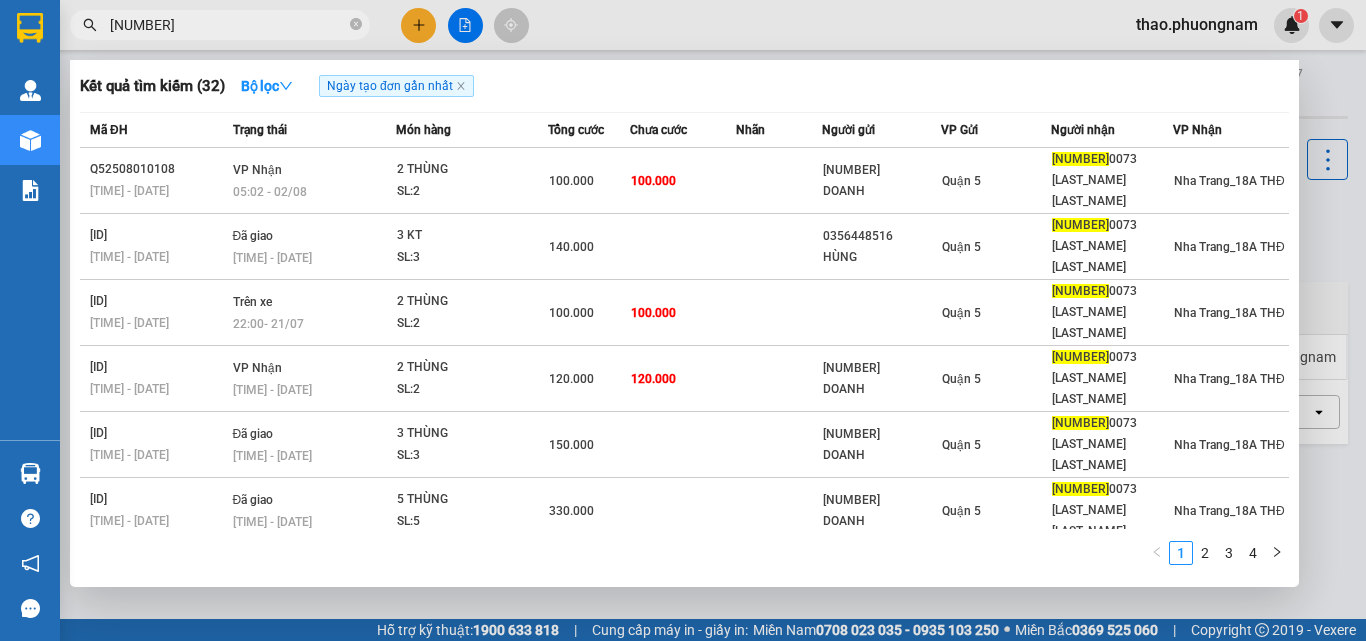 click on "[NUMBER]" at bounding box center [228, 25] 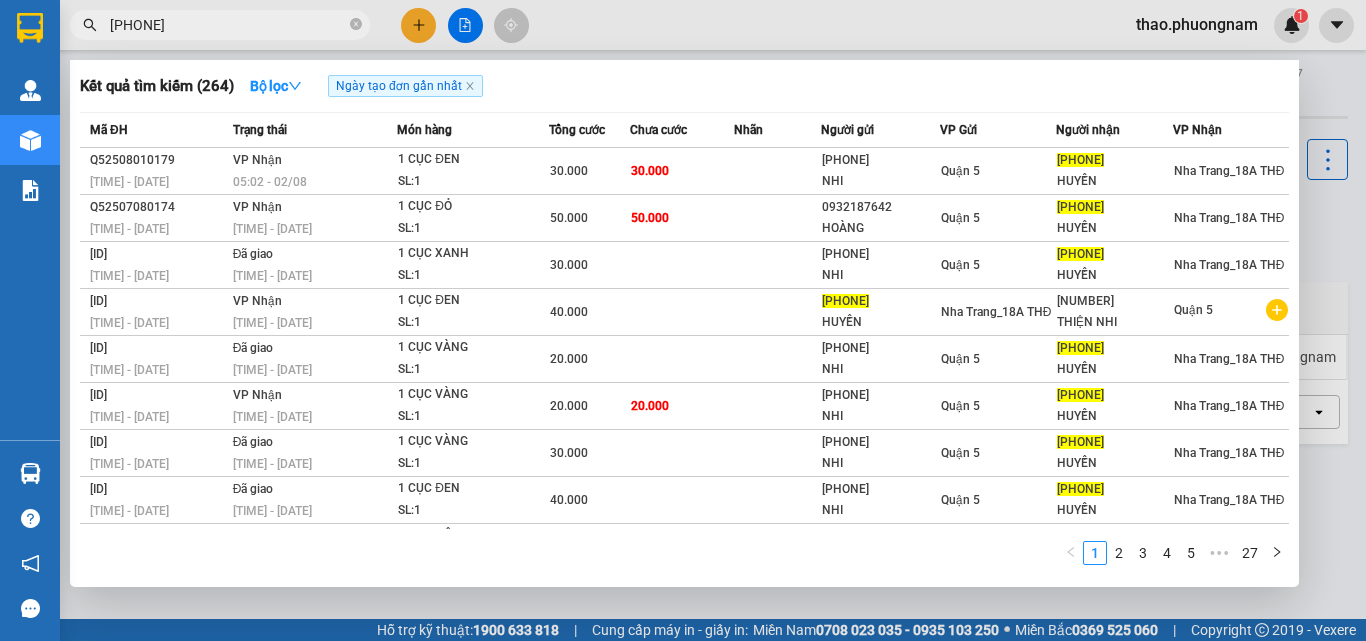 click on "[PHONE]" at bounding box center [228, 25] 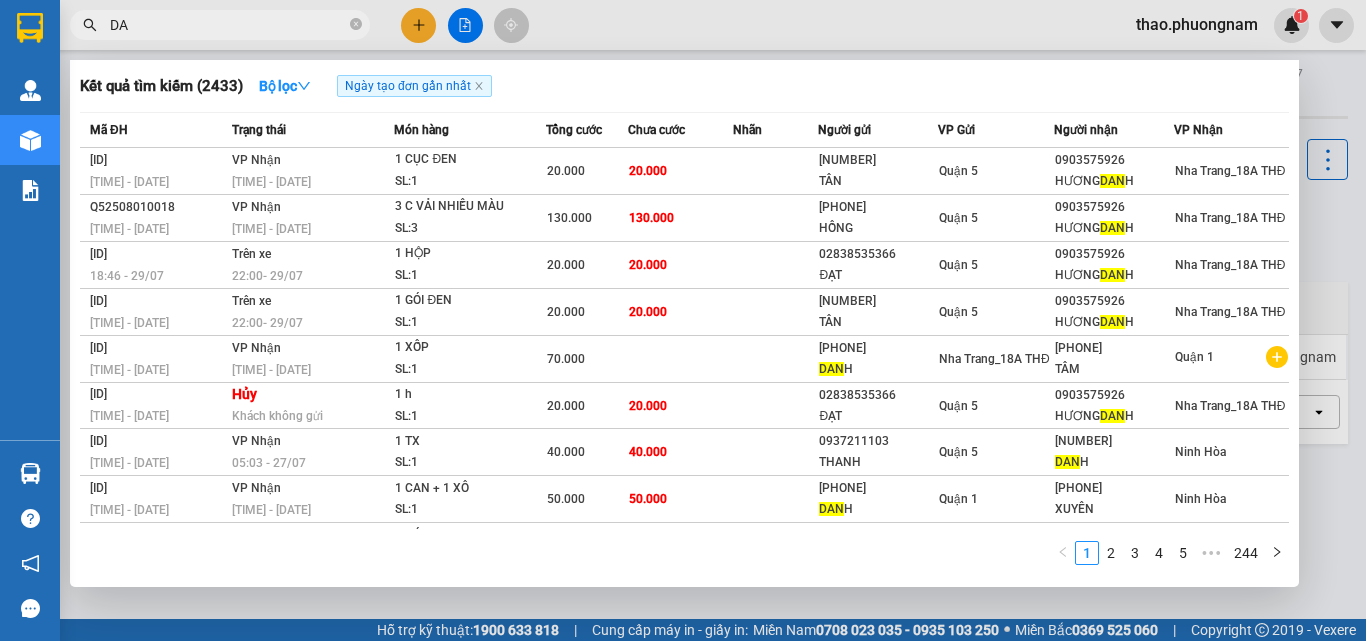 type on "D" 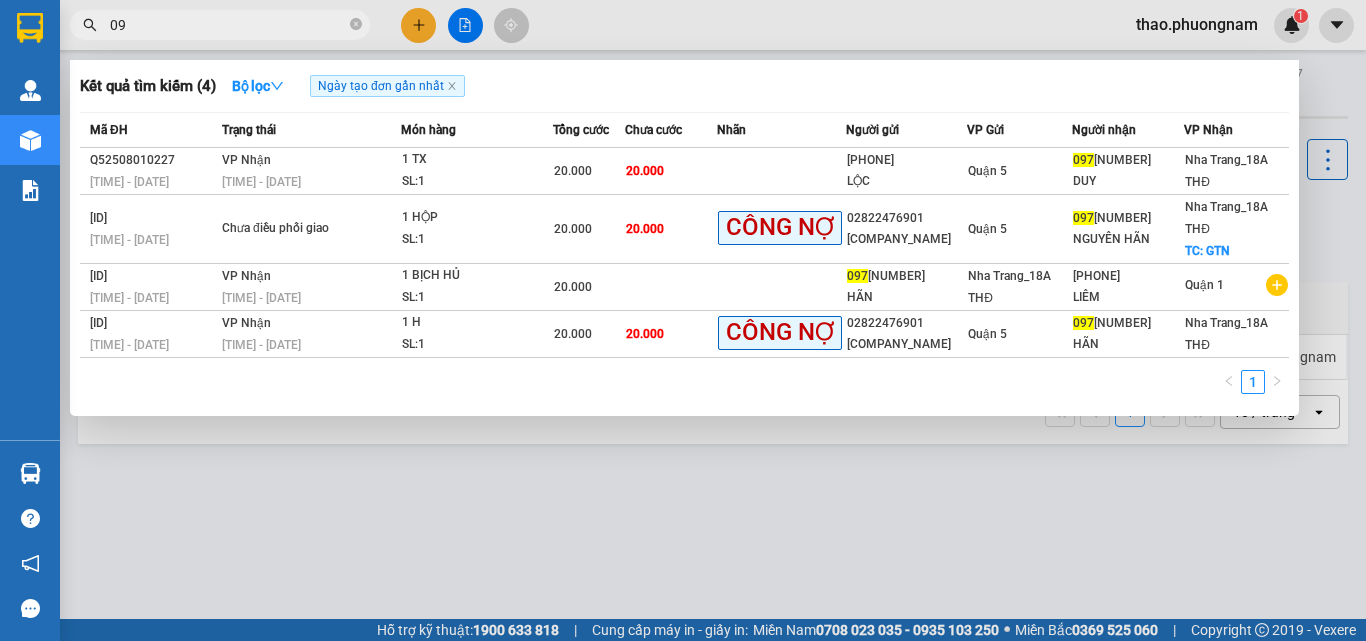type on "0" 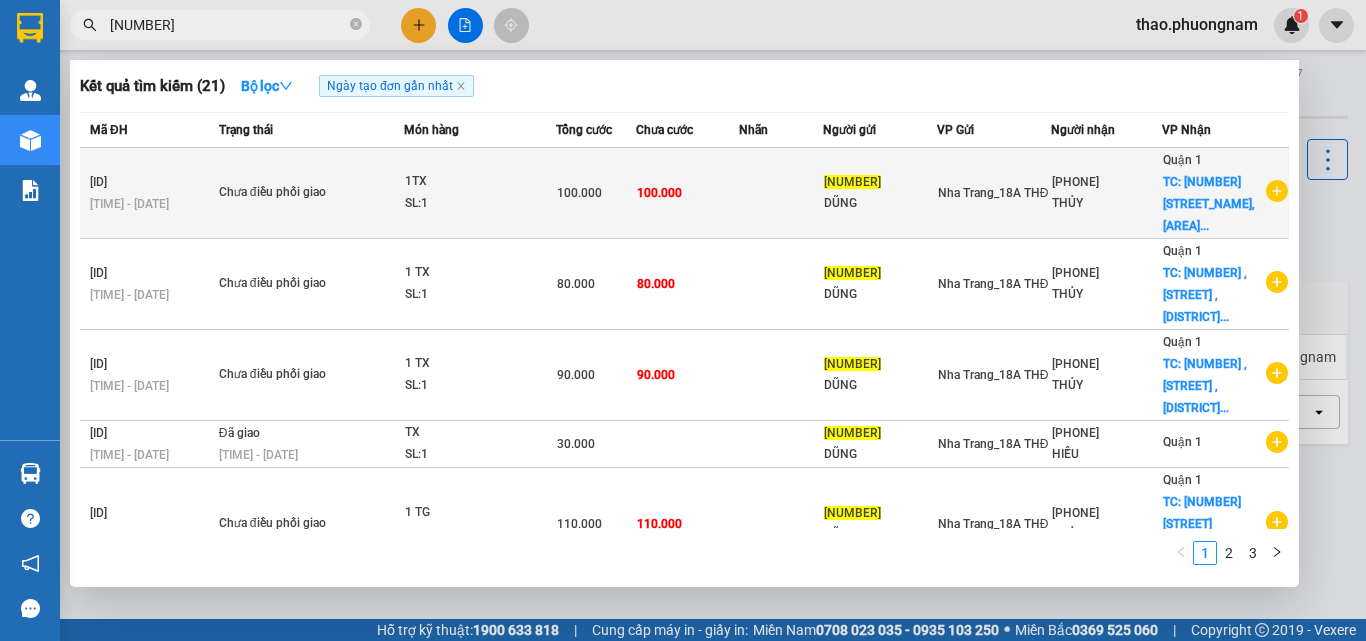 type on "[NUMBER]" 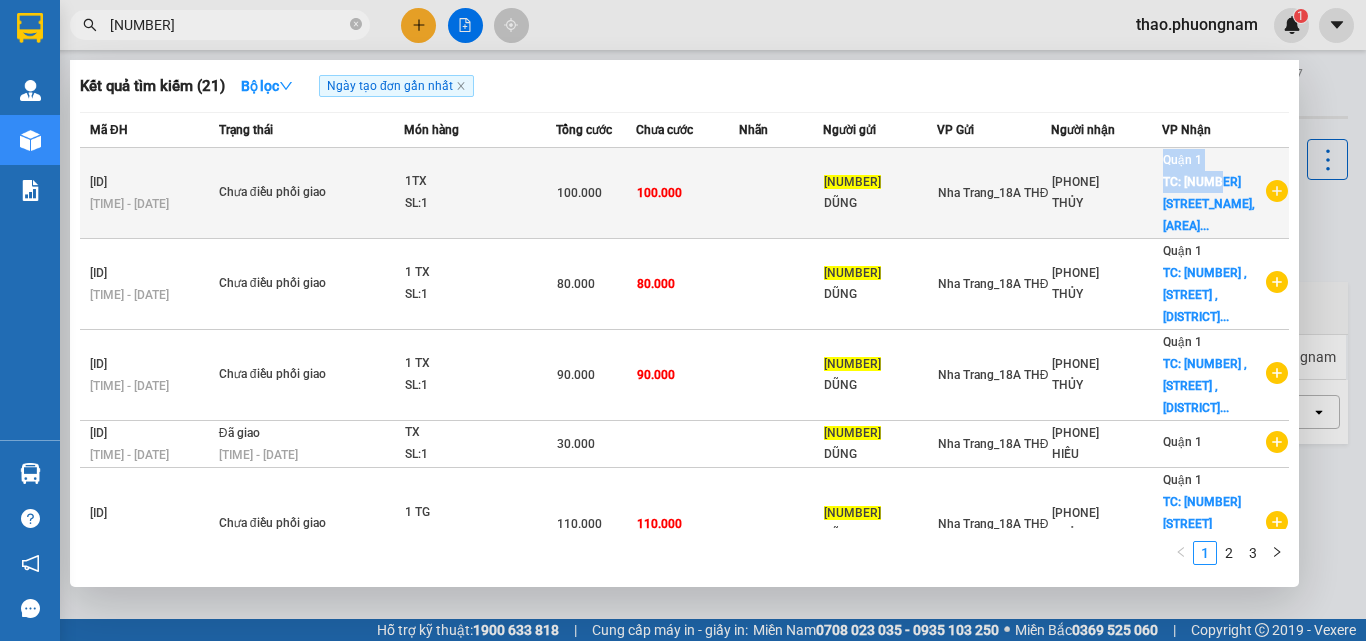 click on "[ID] [TIME] - [DATE] chưa điều phối giao [QUANTITY] [ITEM] SL: [QUANTITY] [PRICE] [PRICE] [NUMBER] [FIRST_NAME] [CITY_NAME]_[NUMBER] [AREA] TC: [NUMBER] [STREET_NAME], [AREA]..." at bounding box center [684, 193] 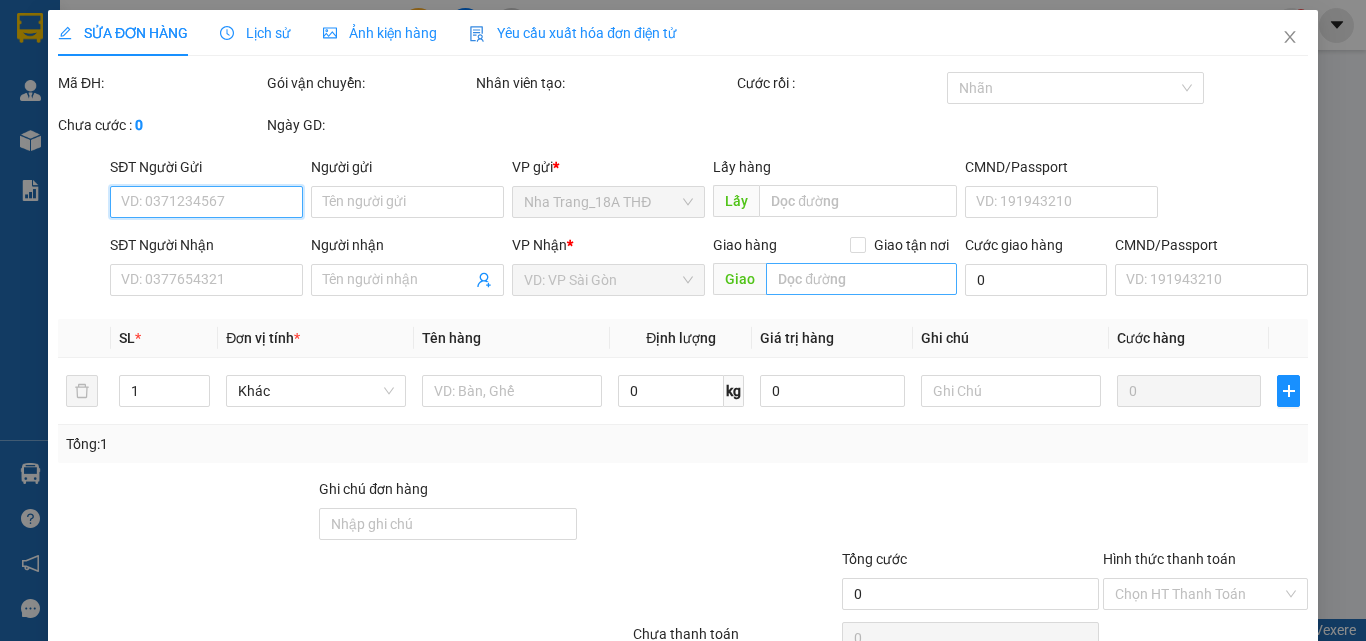 type on "[NUMBER]" 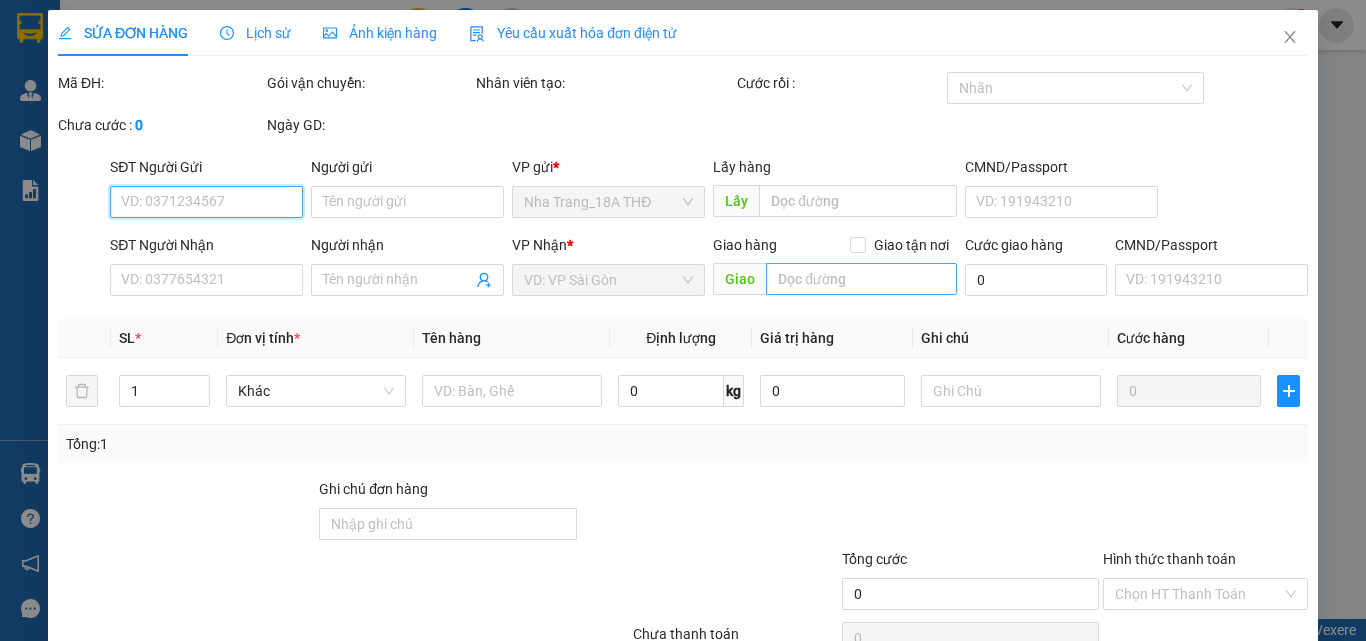 type on "DŨNG" 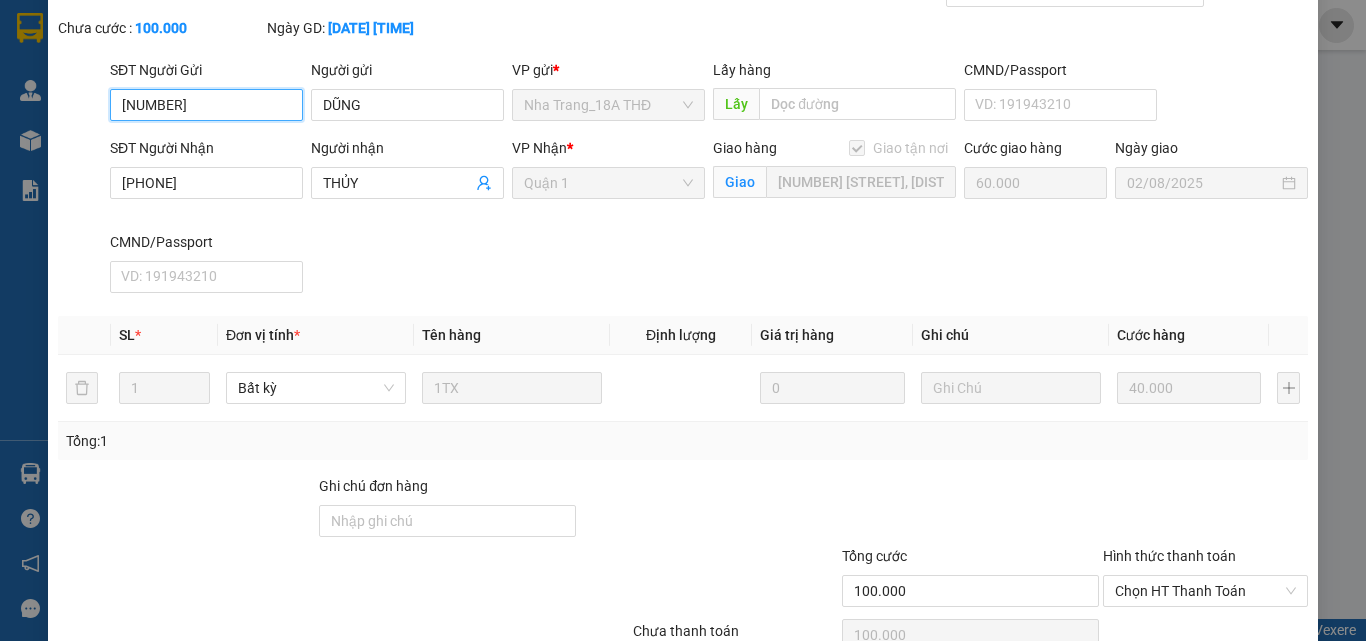 scroll, scrollTop: 197, scrollLeft: 0, axis: vertical 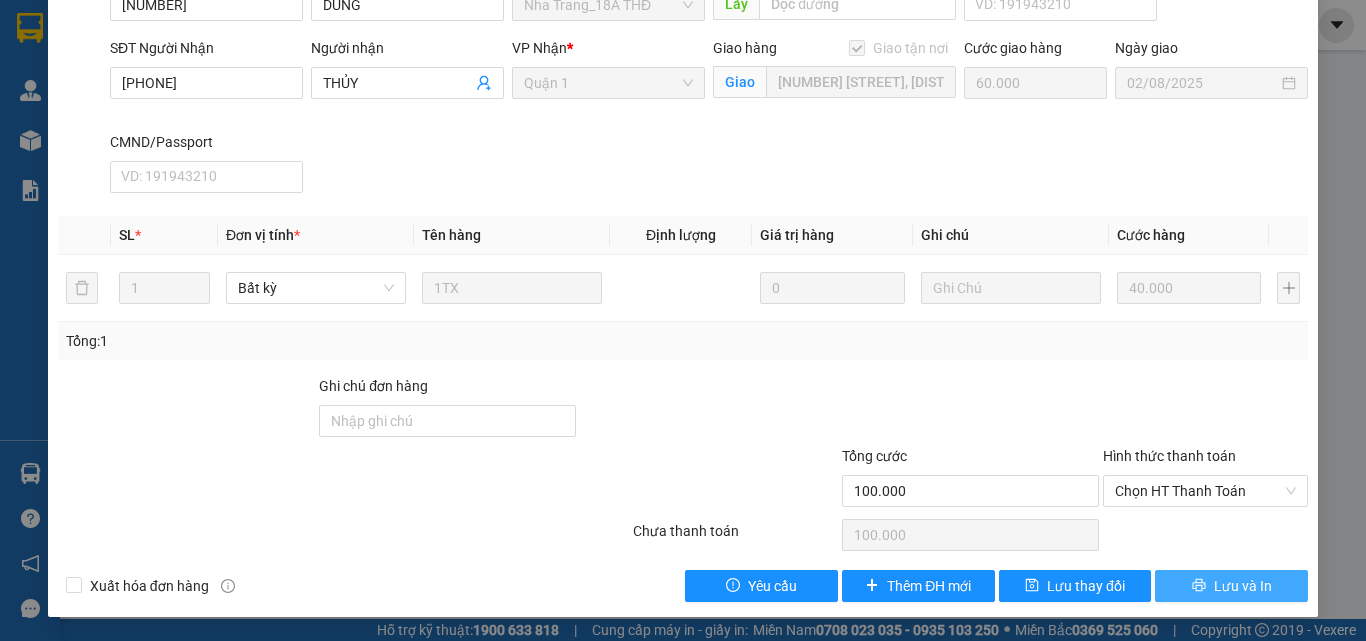 click on "Lưu và In" at bounding box center [1243, 586] 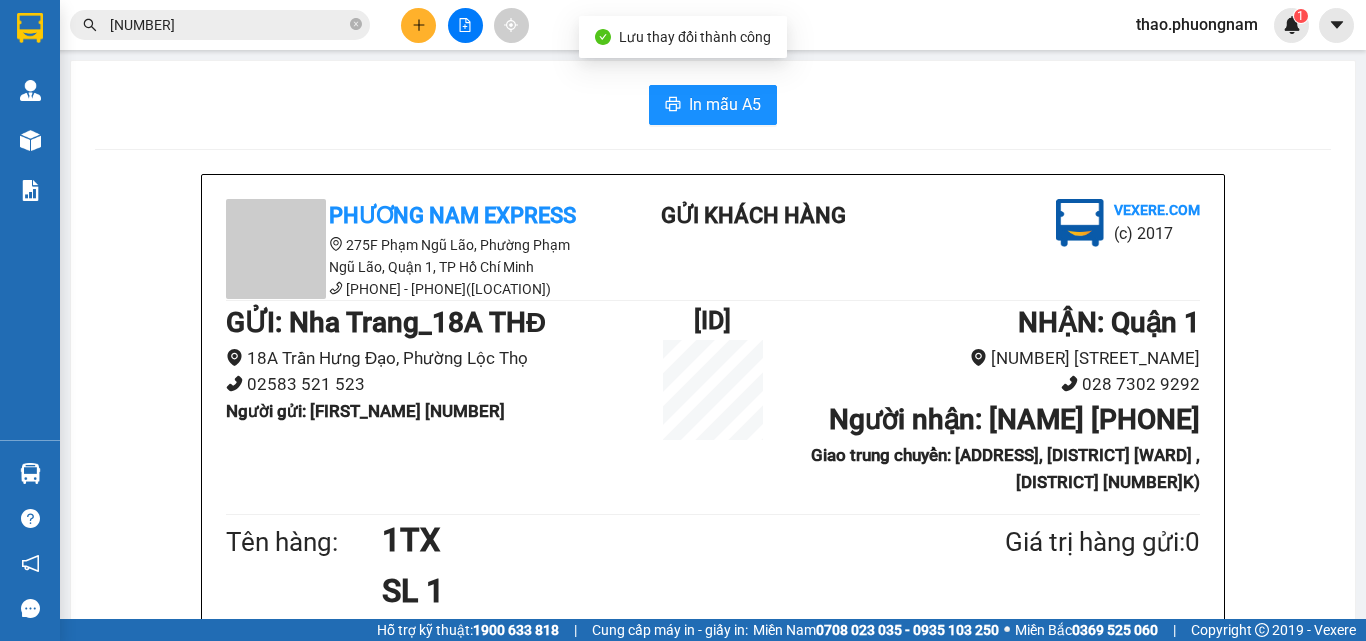 scroll, scrollTop: 200, scrollLeft: 0, axis: vertical 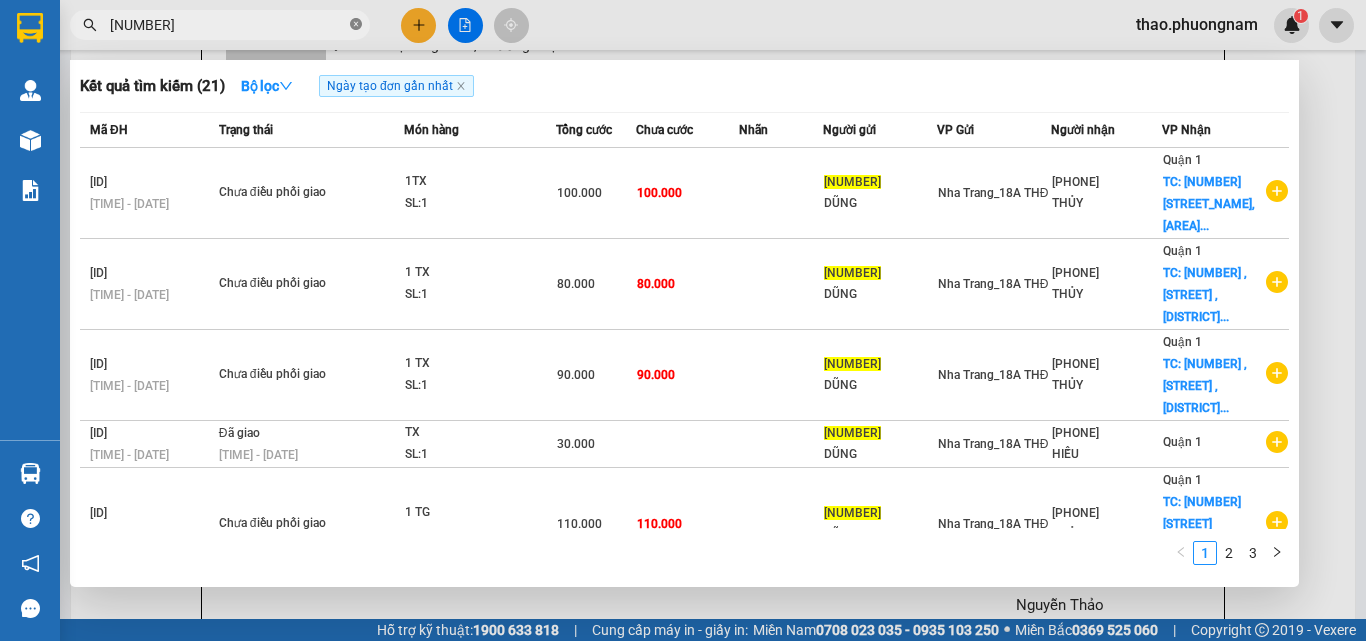 click 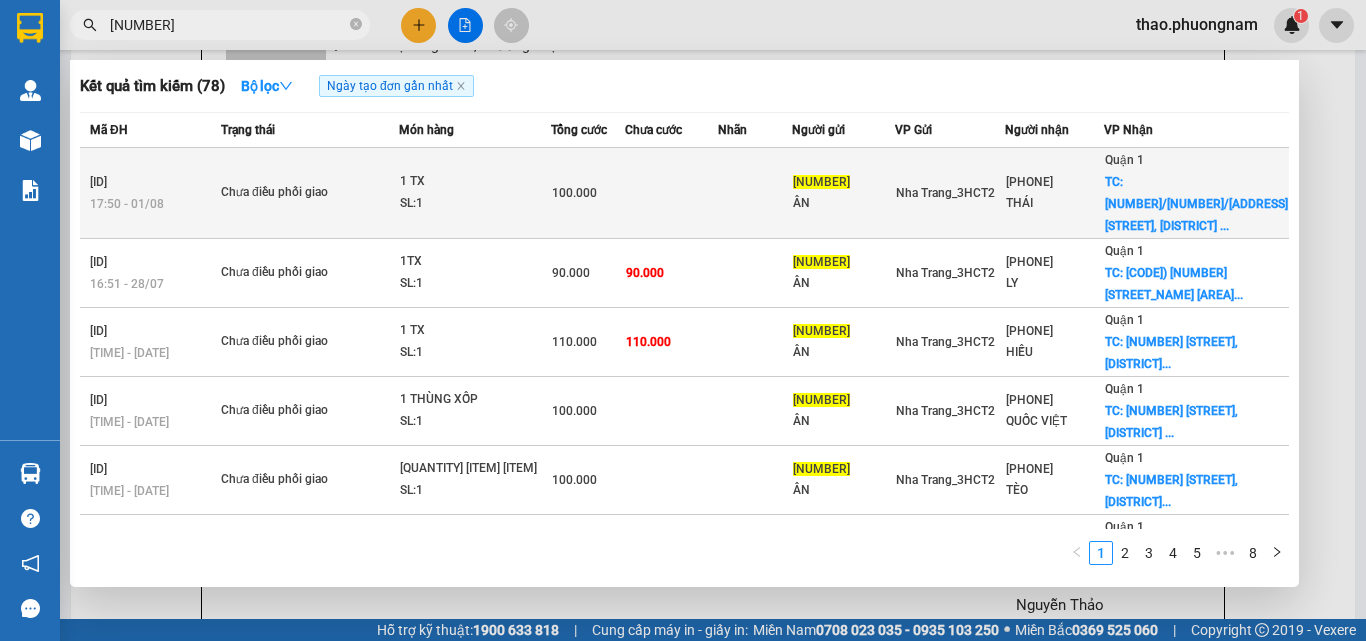 type on "[NUMBER]" 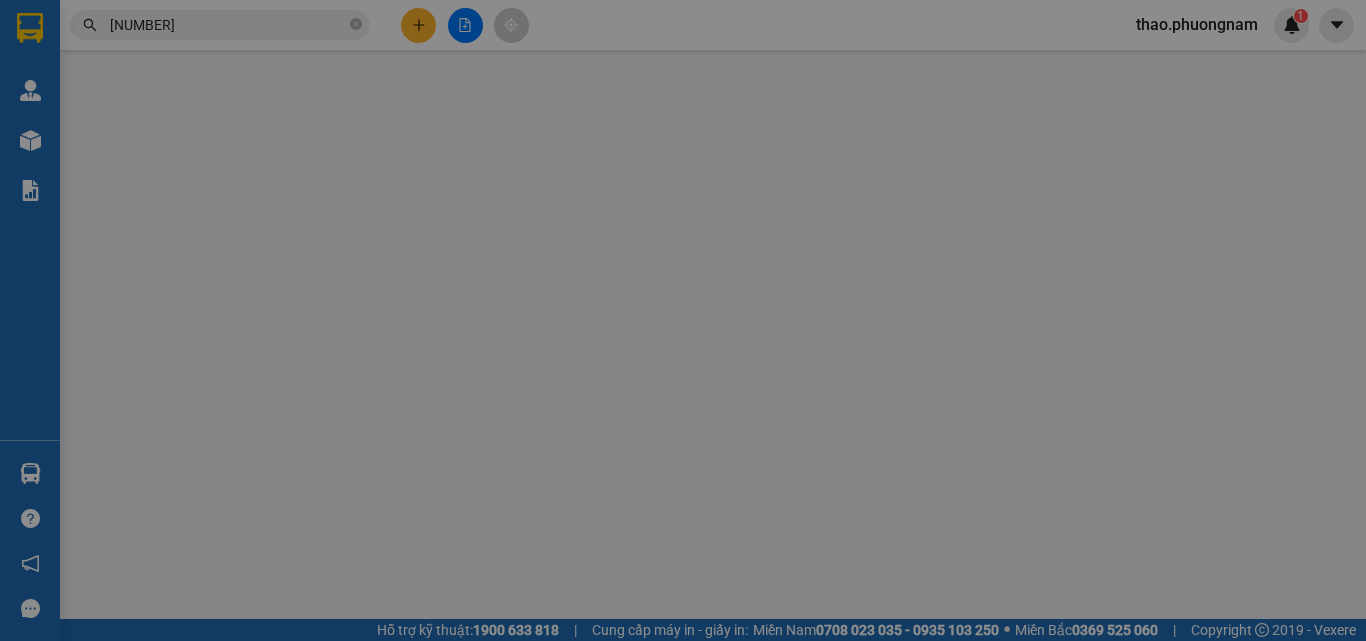 scroll, scrollTop: 0, scrollLeft: 0, axis: both 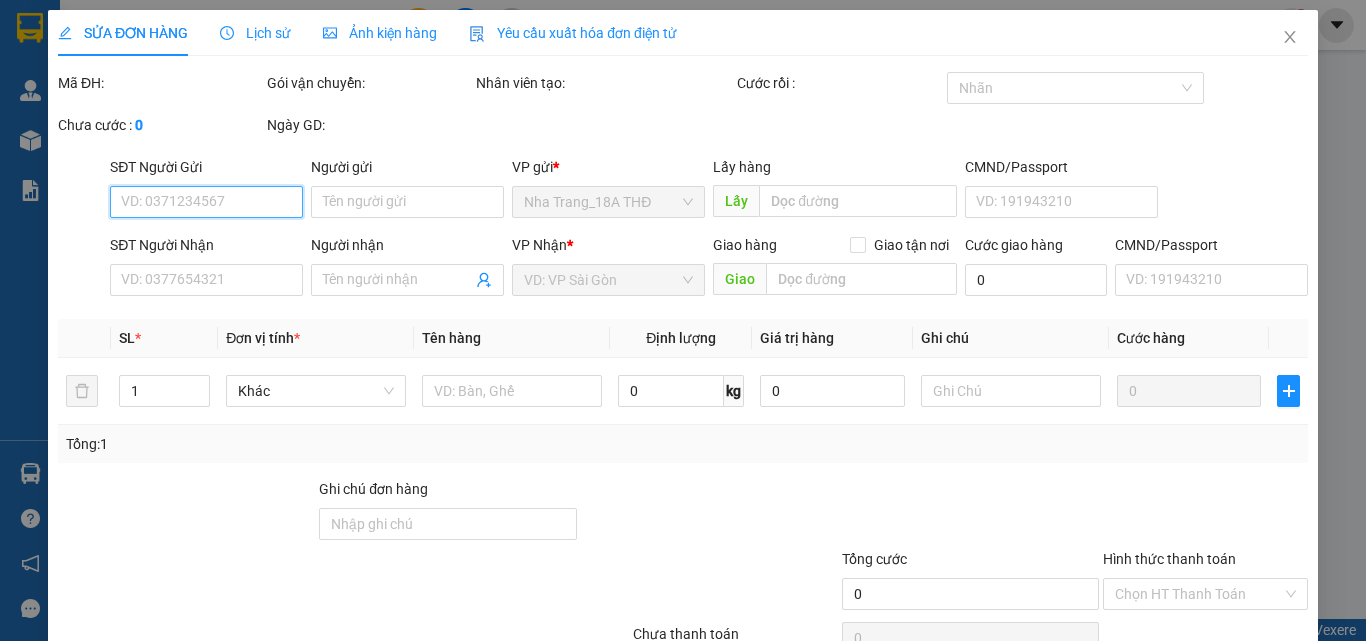 type on "[NUMBER]" 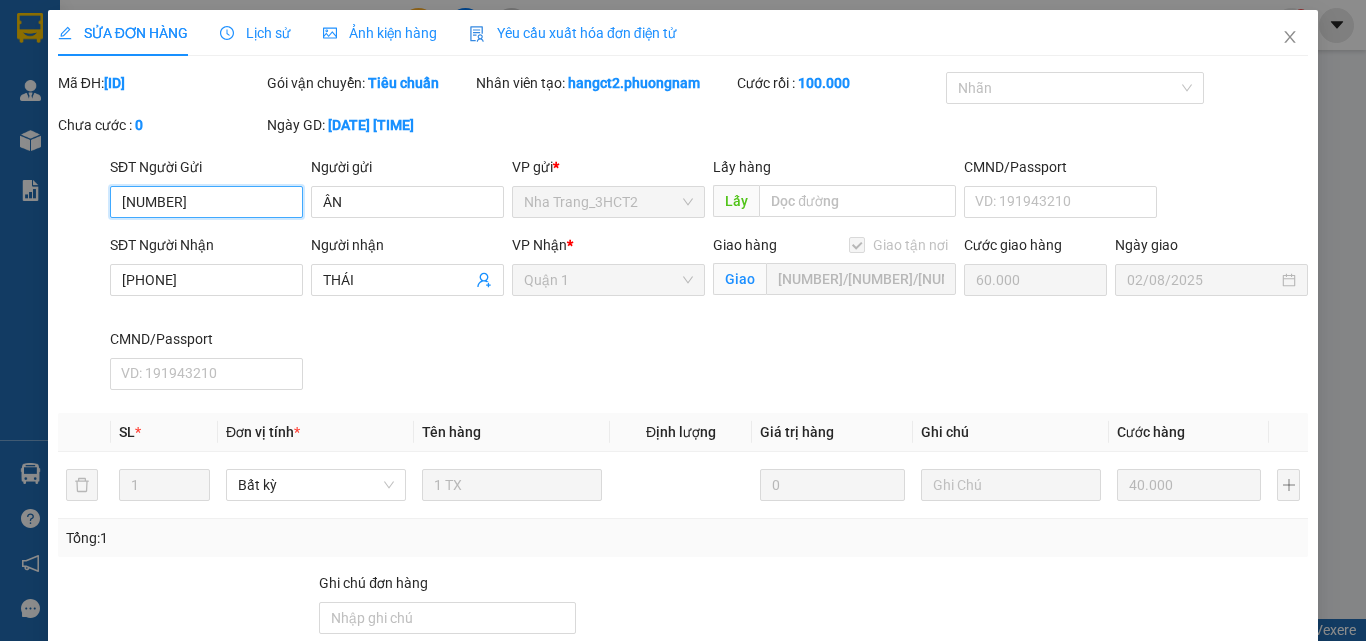 scroll, scrollTop: 197, scrollLeft: 0, axis: vertical 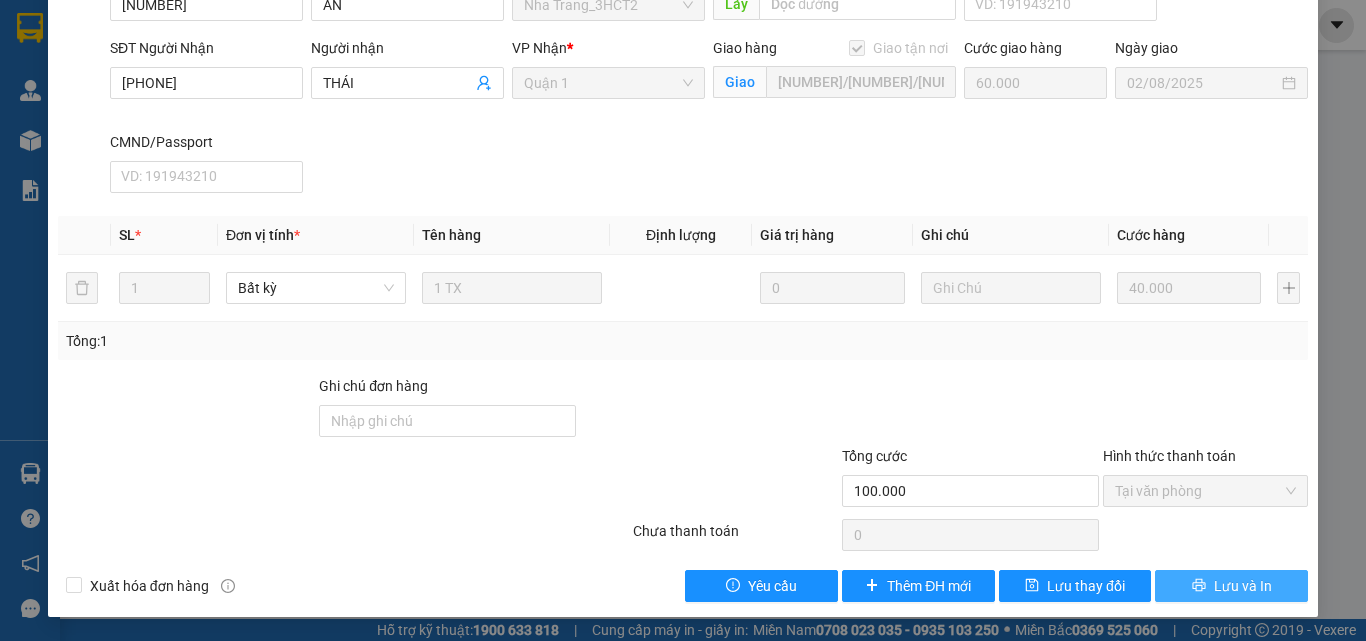 click on "Lưu và In" at bounding box center (1243, 586) 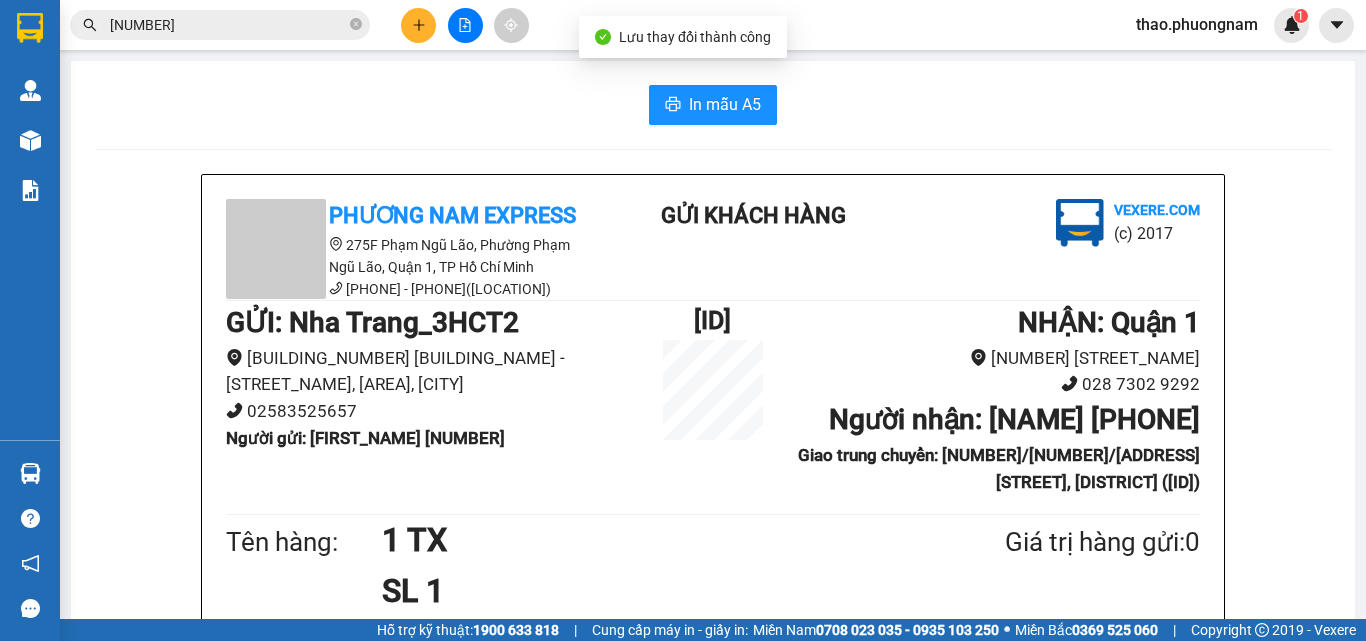 scroll, scrollTop: 200, scrollLeft: 0, axis: vertical 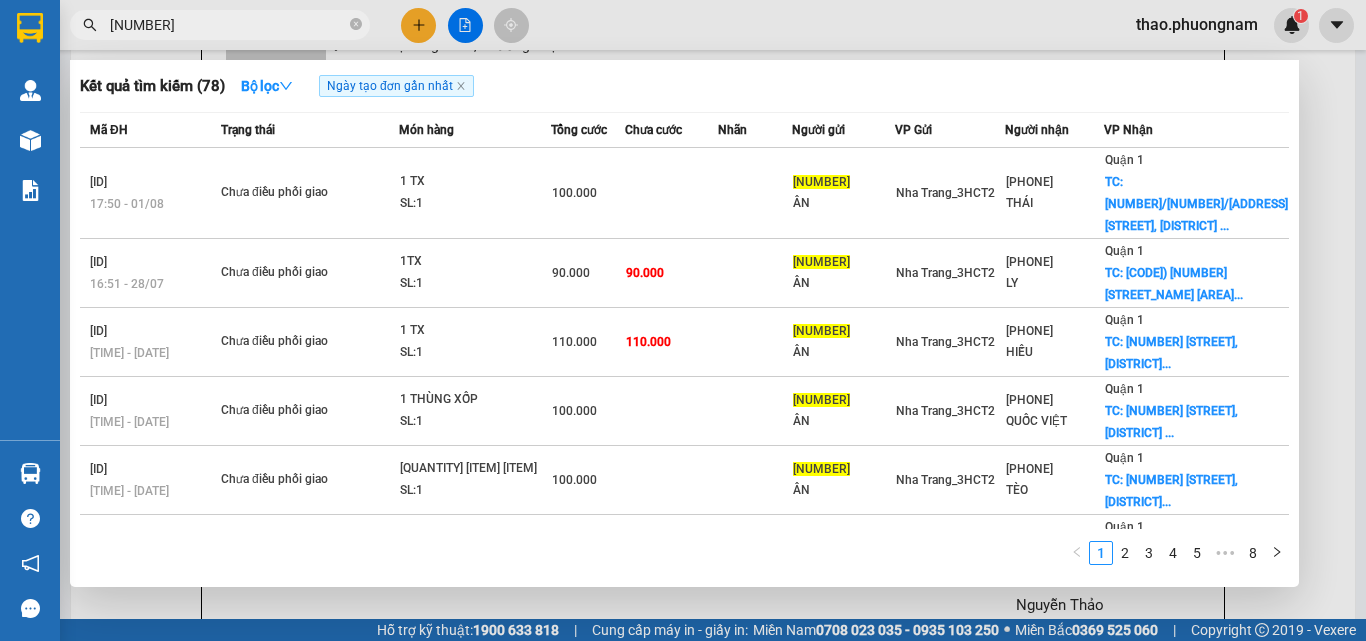 click on "[NUMBER]" at bounding box center [228, 25] 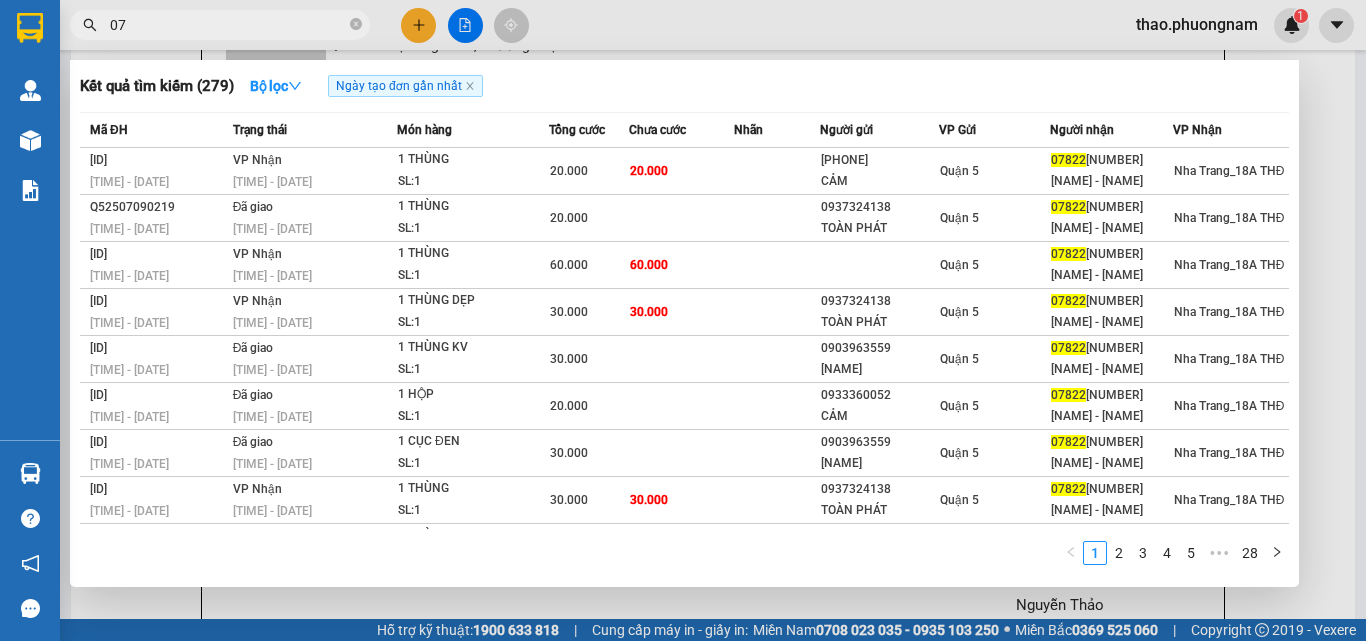 type on "0" 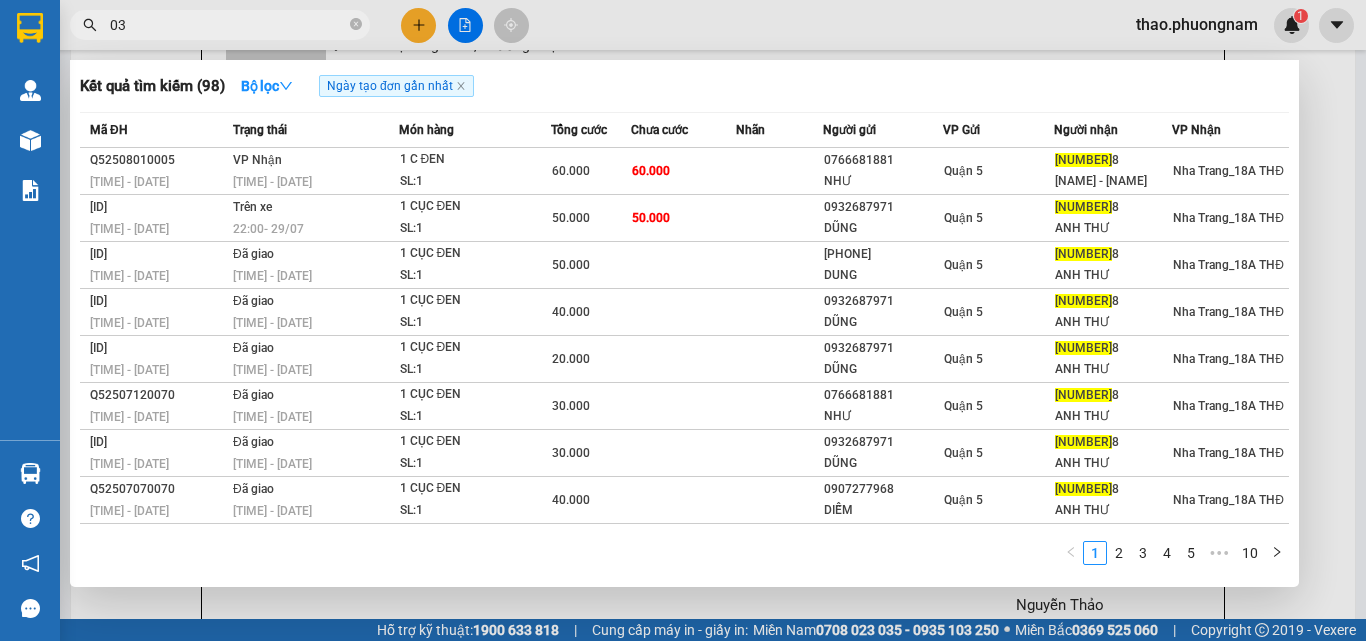 type on "0" 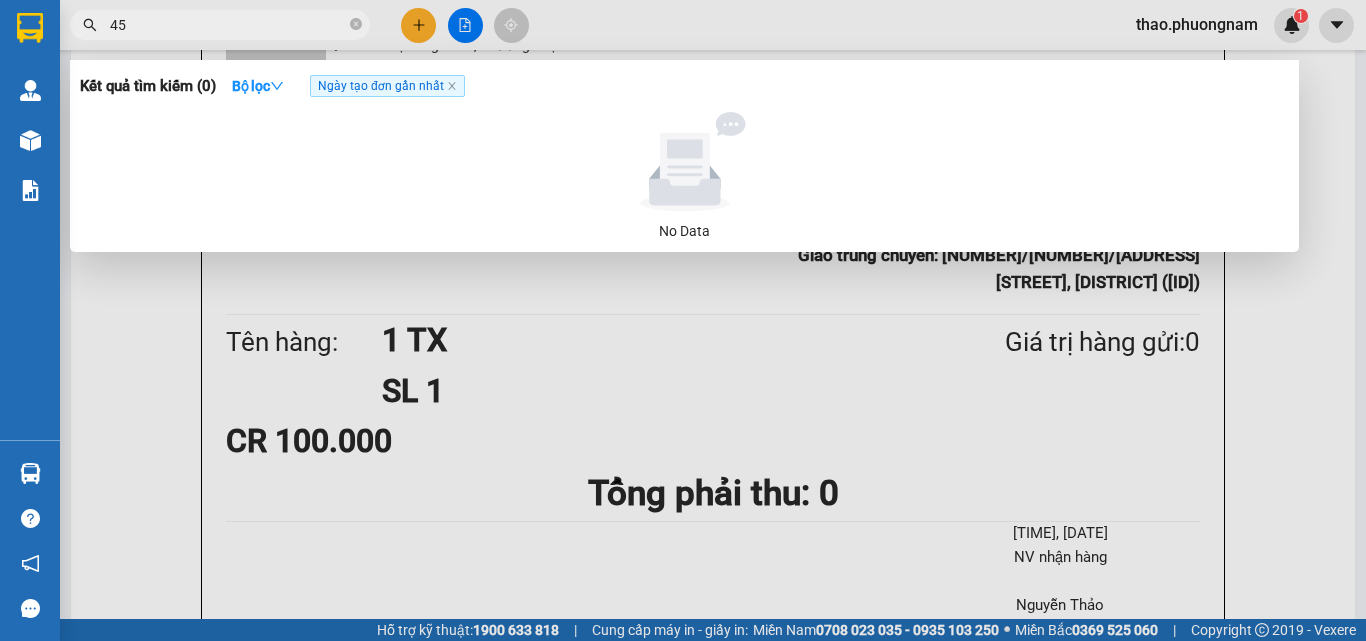 type on "4" 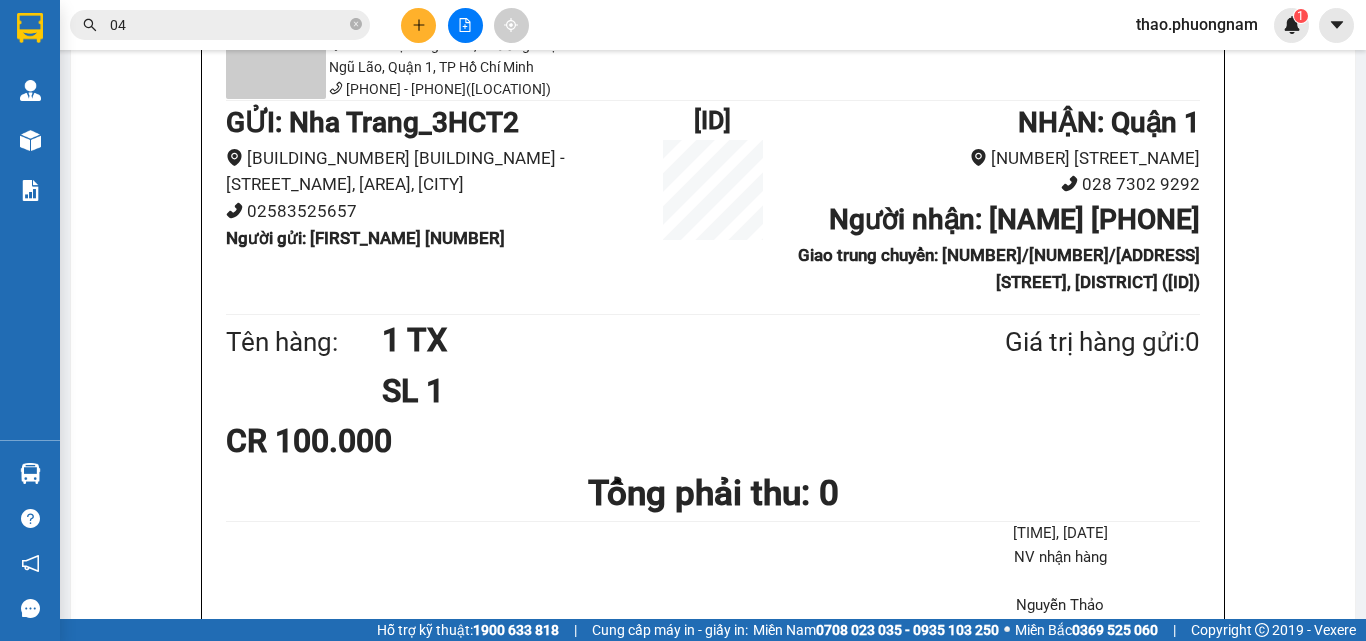 type on "0" 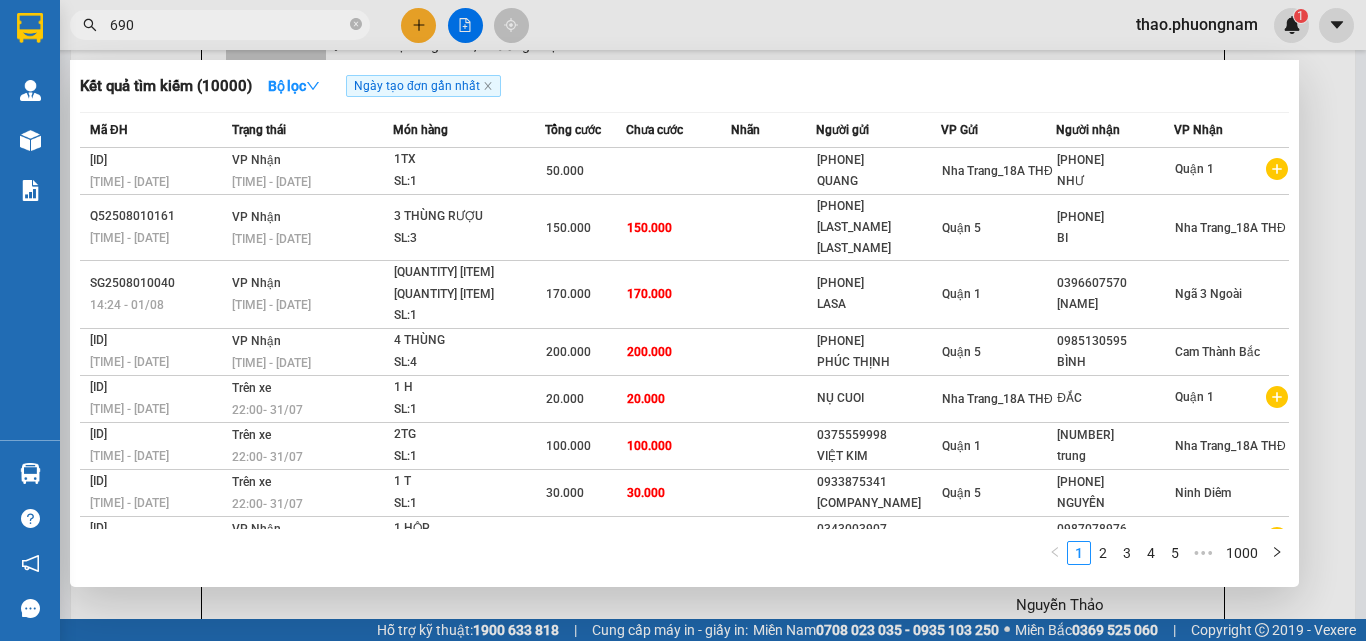 type on "6904" 